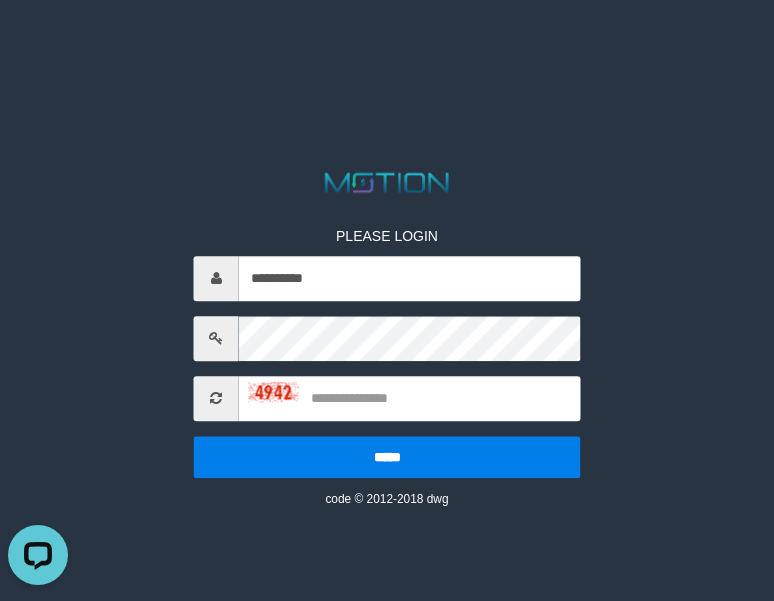 scroll, scrollTop: 0, scrollLeft: 0, axis: both 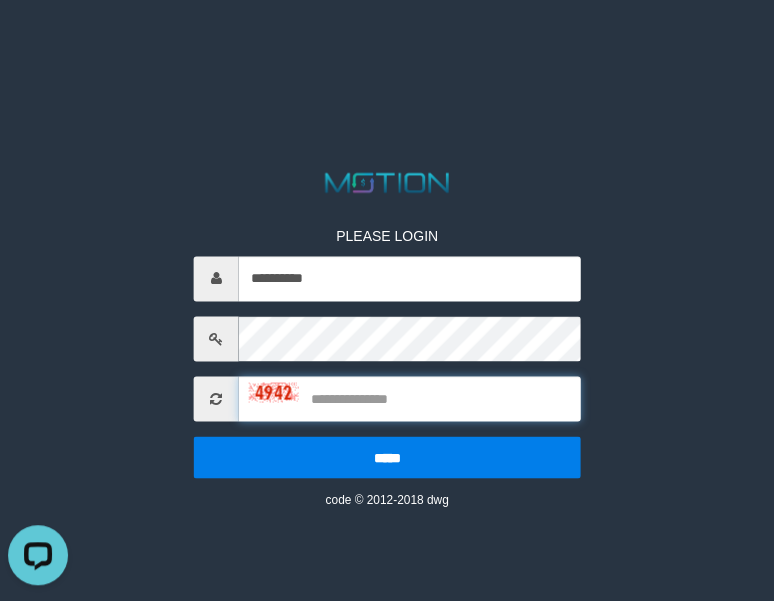click at bounding box center (410, 398) 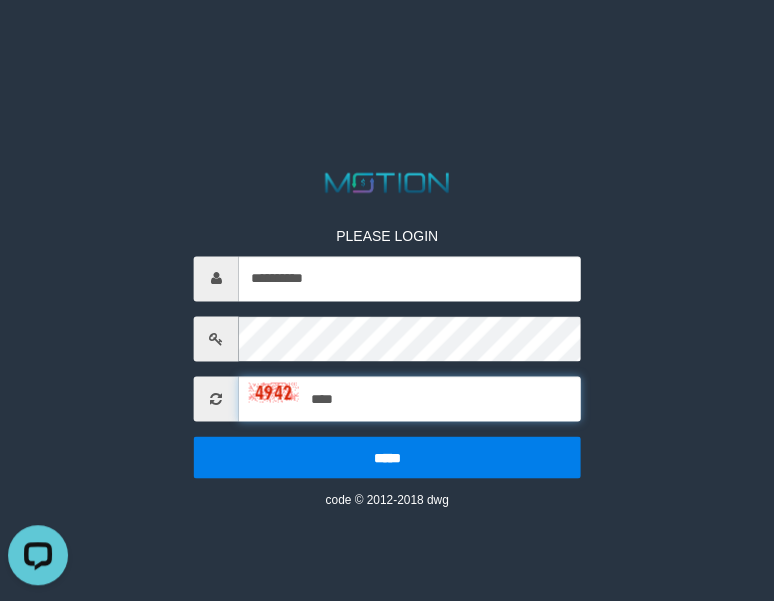 type on "****" 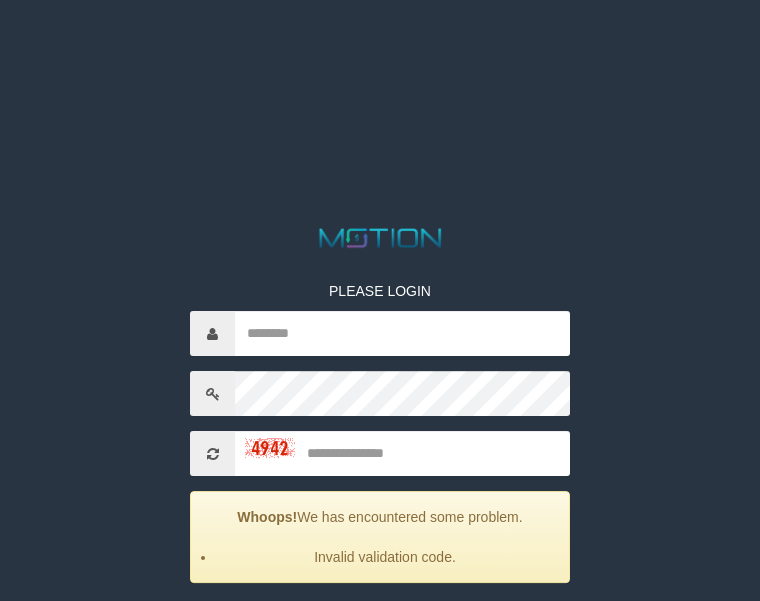 scroll, scrollTop: 0, scrollLeft: 0, axis: both 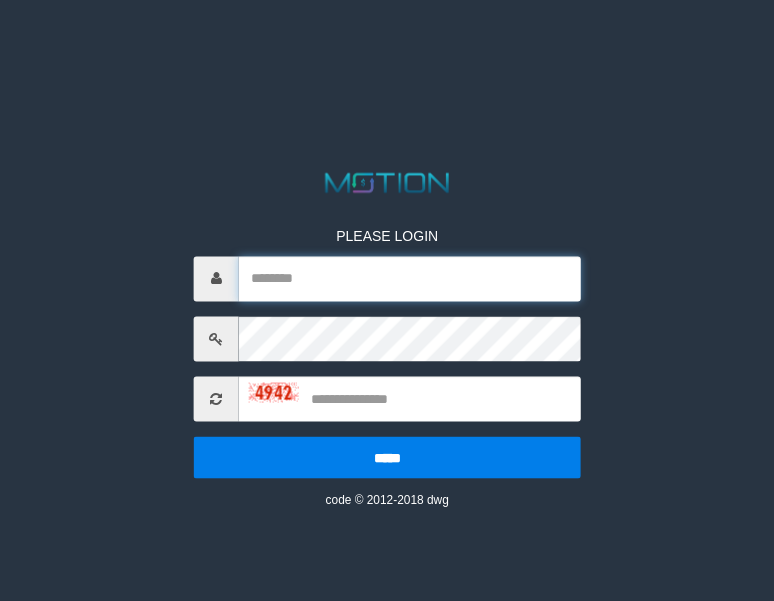 type on "**********" 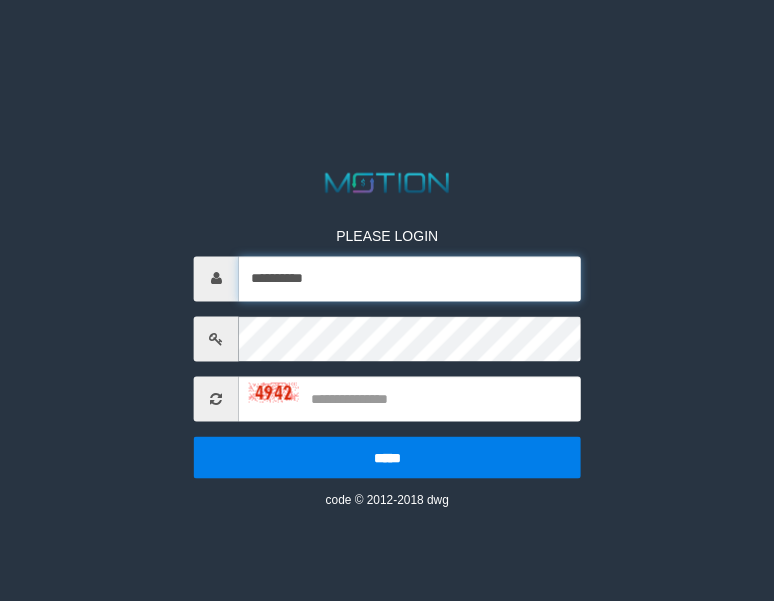 click on "**********" at bounding box center [410, 278] 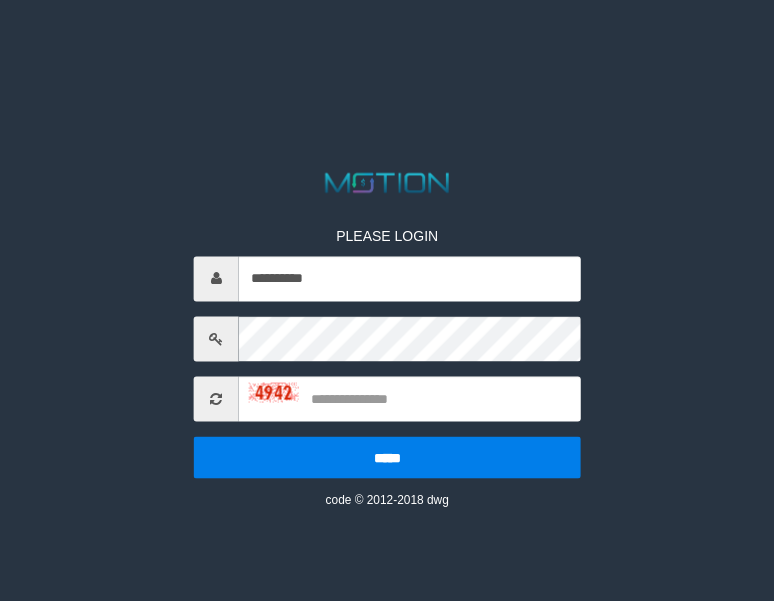 drag, startPoint x: 276, startPoint y: 390, endPoint x: 336, endPoint y: 400, distance: 60.827625 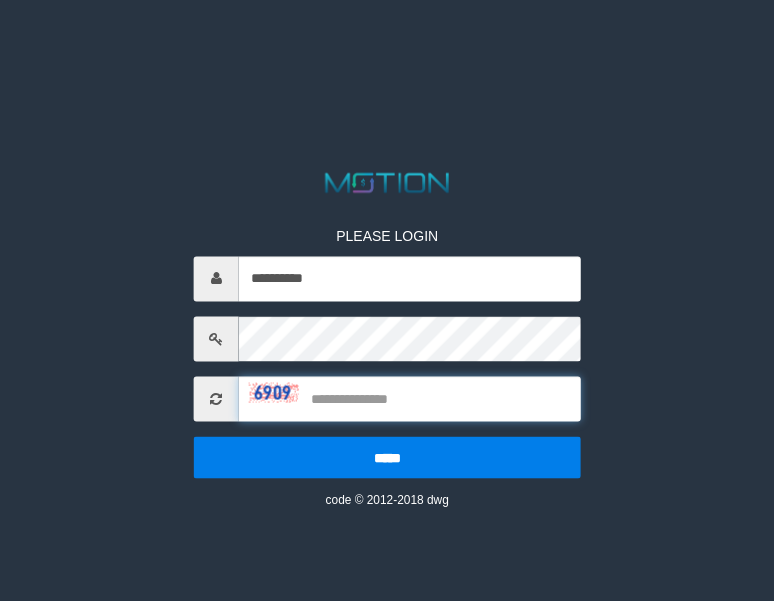 click at bounding box center (410, 398) 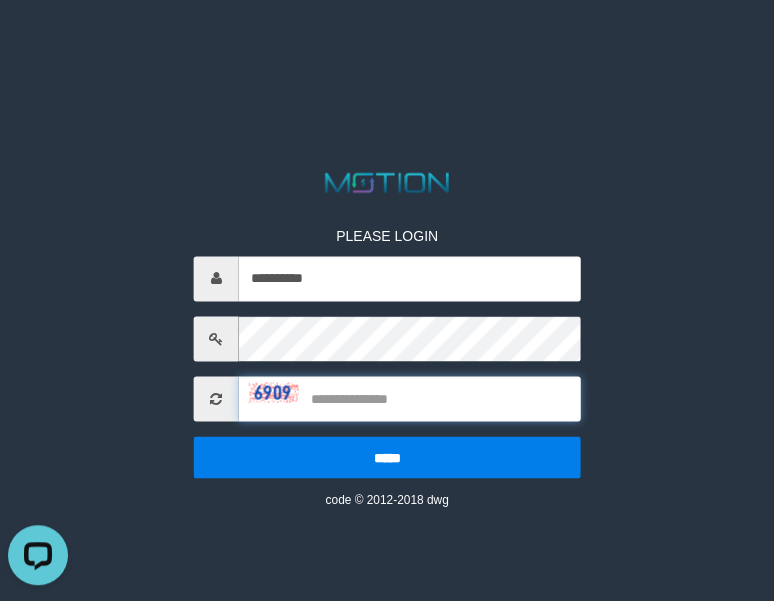 scroll, scrollTop: 0, scrollLeft: 0, axis: both 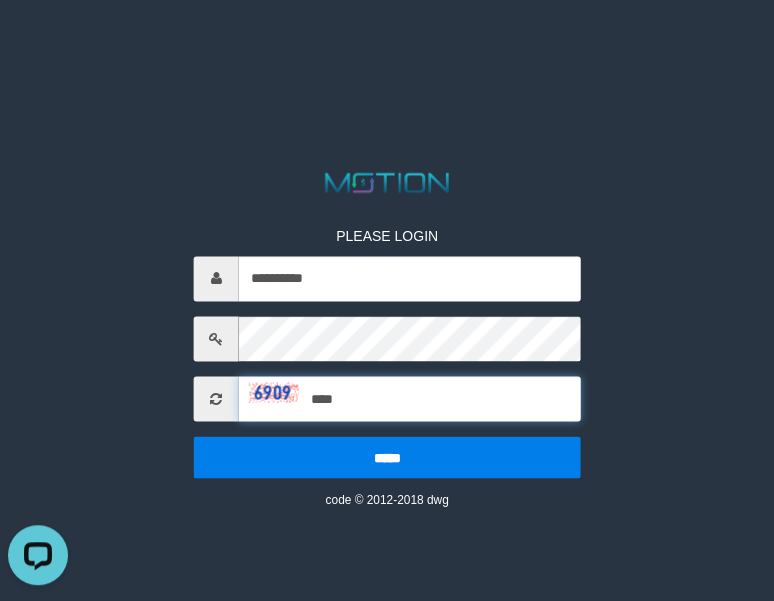 type on "****" 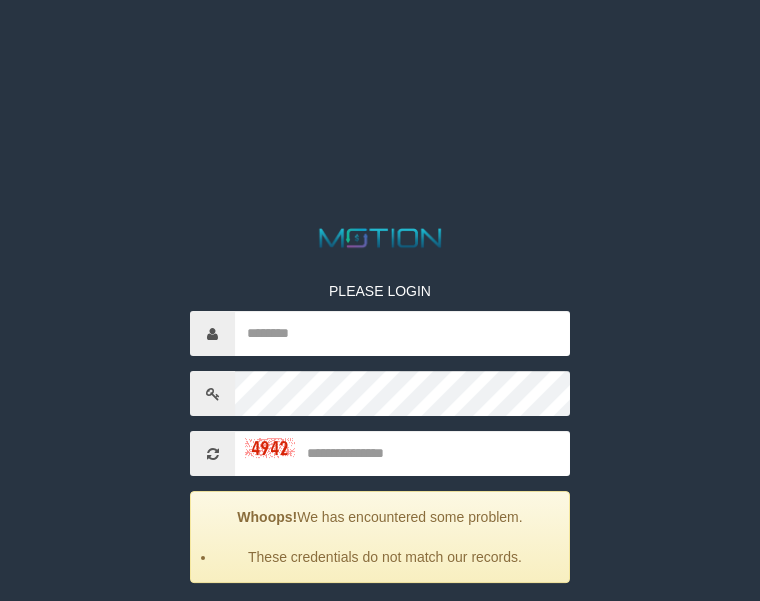 scroll, scrollTop: 0, scrollLeft: 0, axis: both 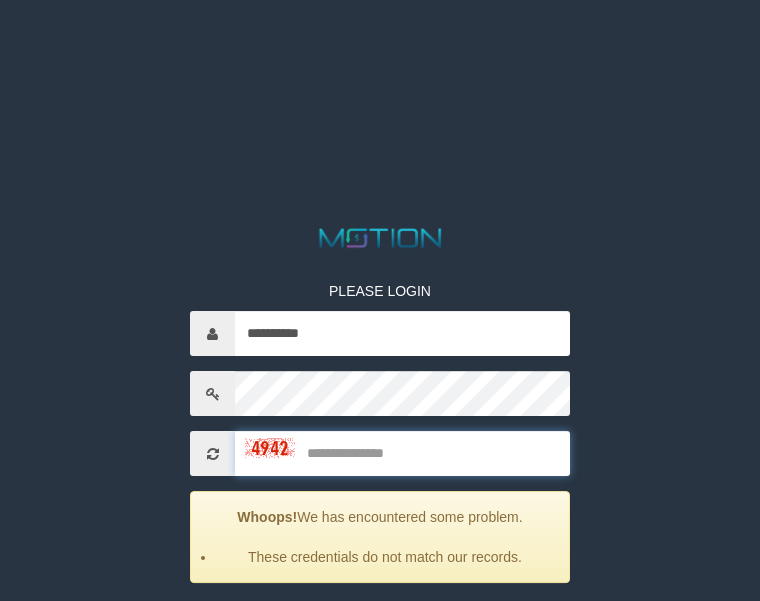 click at bounding box center [402, 453] 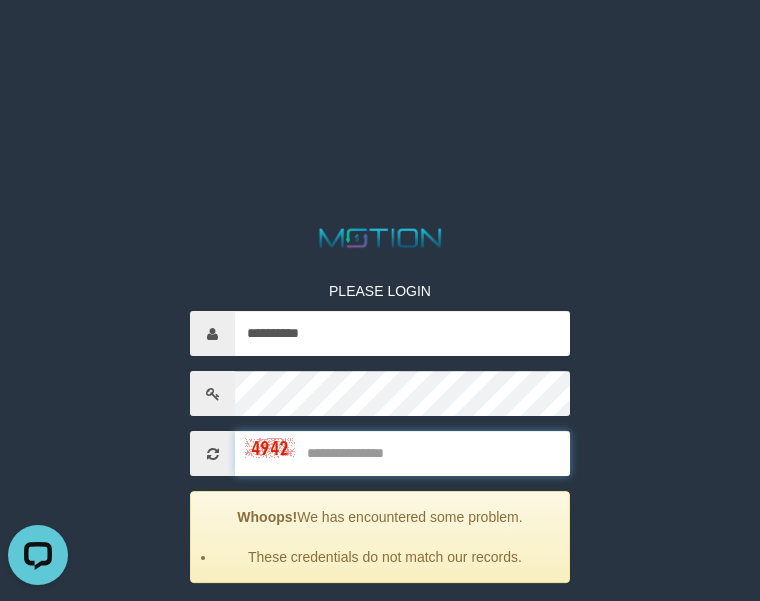 scroll, scrollTop: 0, scrollLeft: 0, axis: both 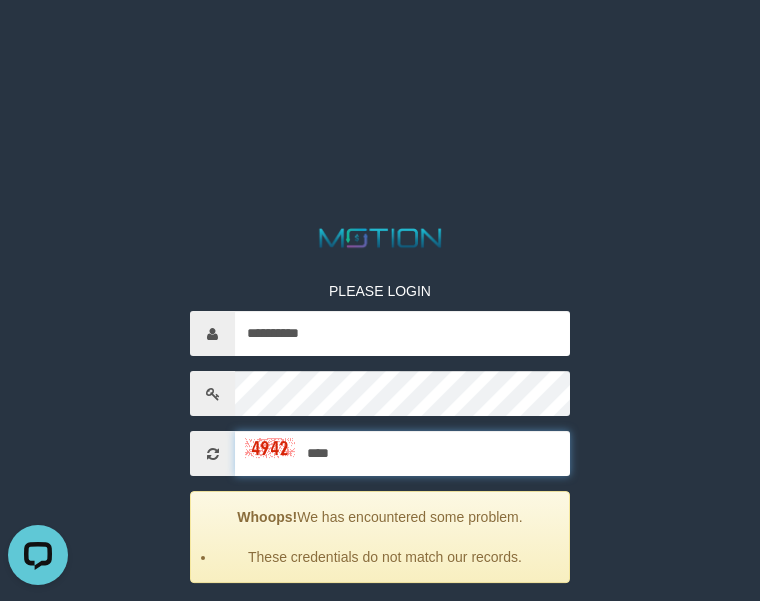 type on "****" 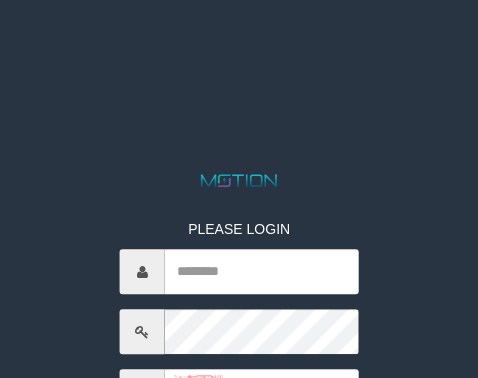 scroll, scrollTop: 301, scrollLeft: 0, axis: vertical 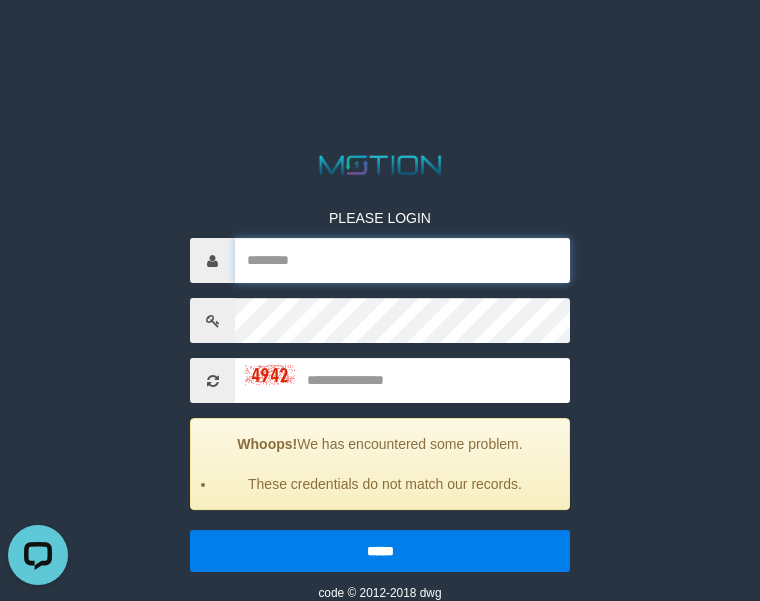 type on "**********" 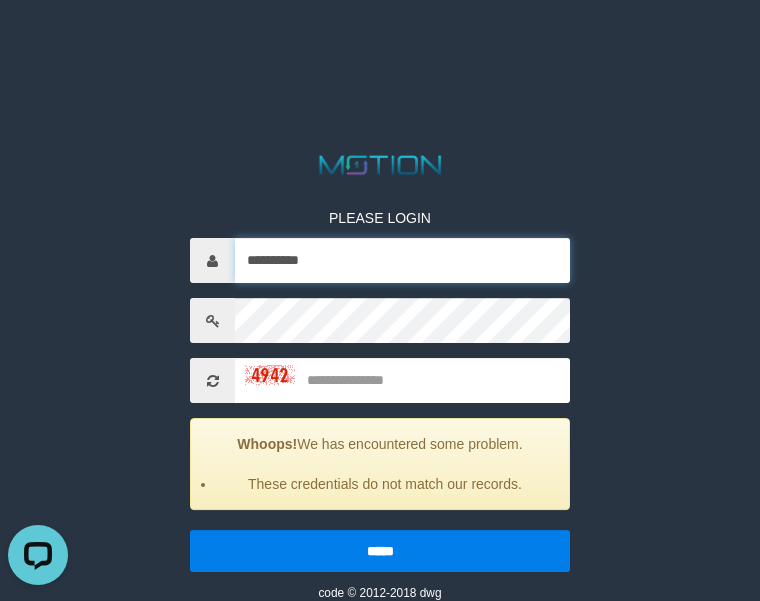 click on "**********" at bounding box center [402, 260] 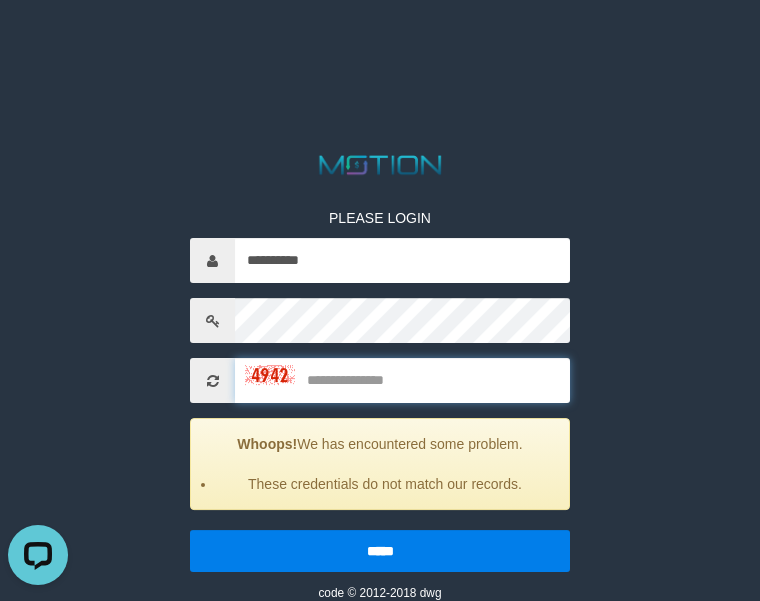 click at bounding box center [402, 380] 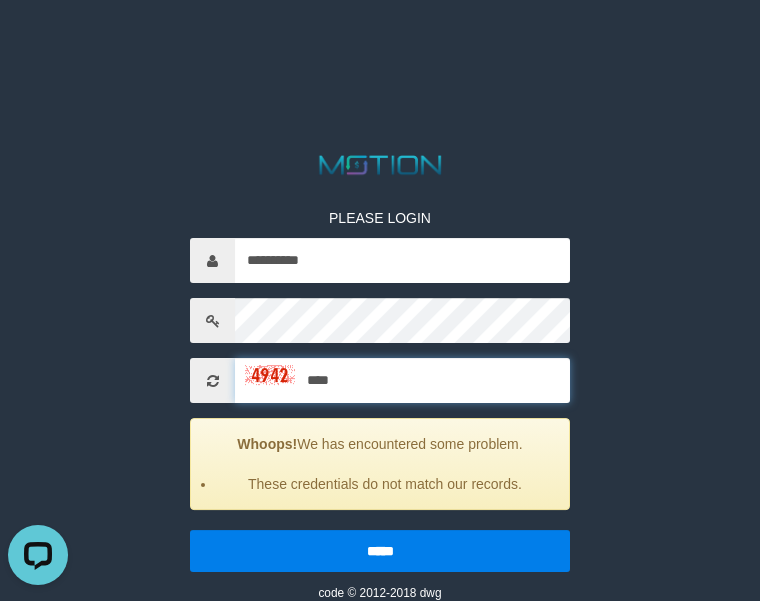 type on "****" 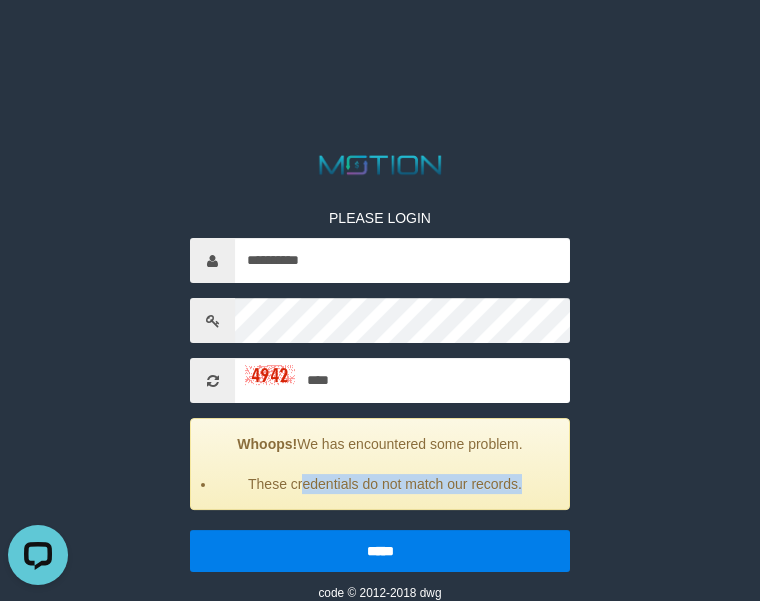 click on "**********" at bounding box center [380, 390] 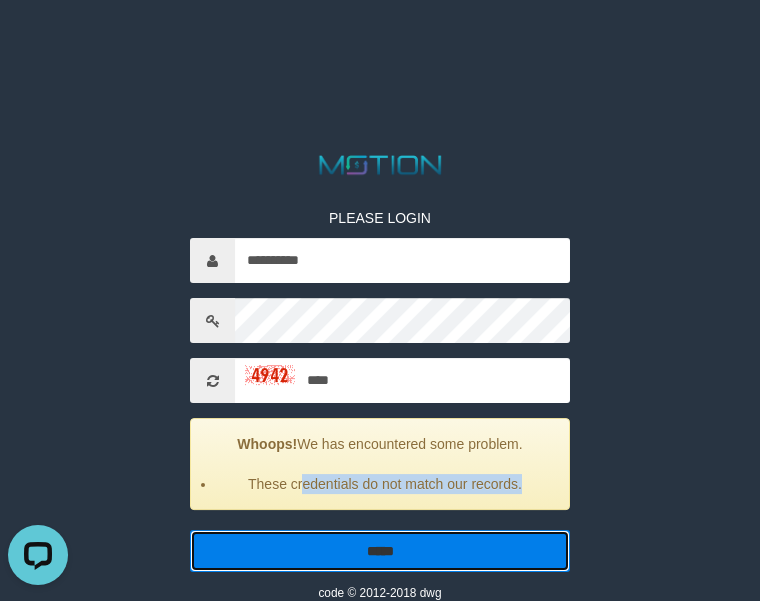 click on "*****" at bounding box center (380, 551) 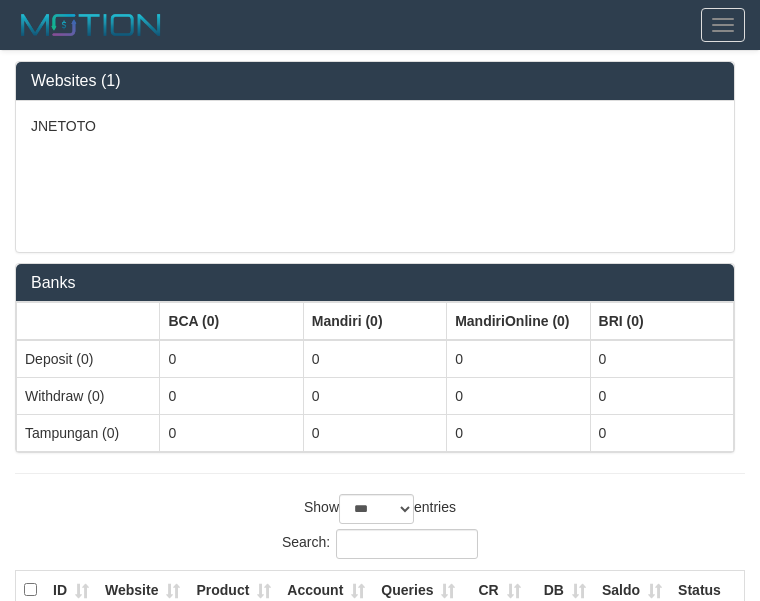 select on "***" 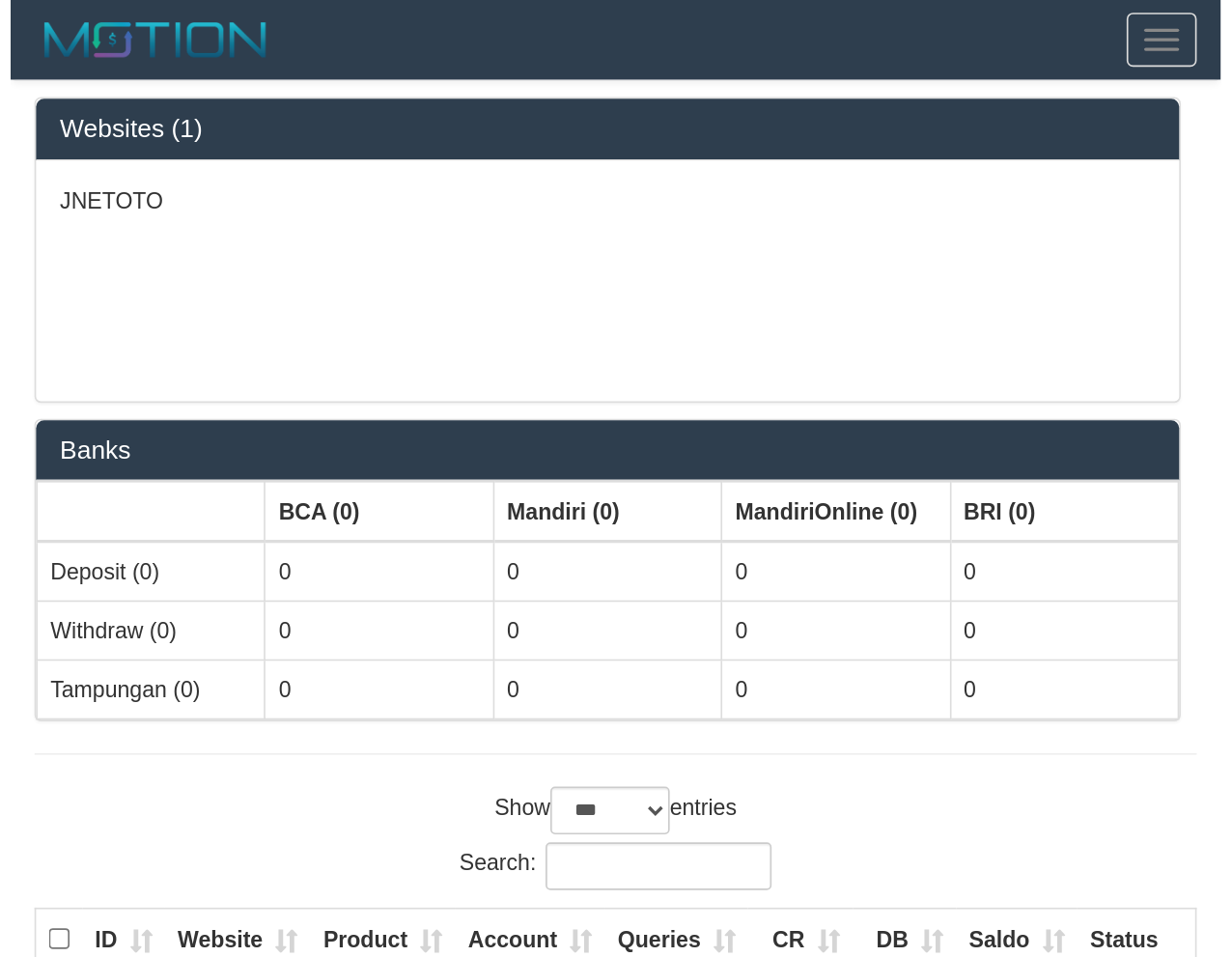 scroll, scrollTop: 0, scrollLeft: 0, axis: both 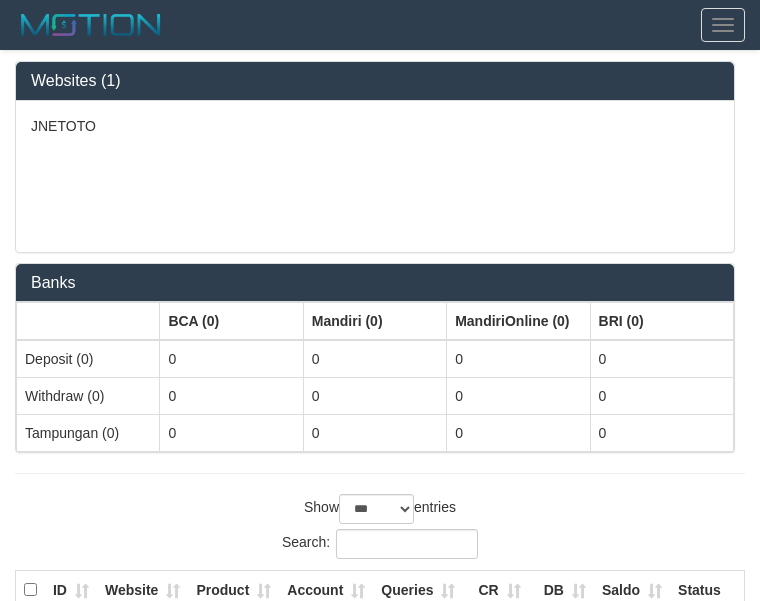 drag, startPoint x: 487, startPoint y: 362, endPoint x: 288, endPoint y: 62, distance: 360.0014 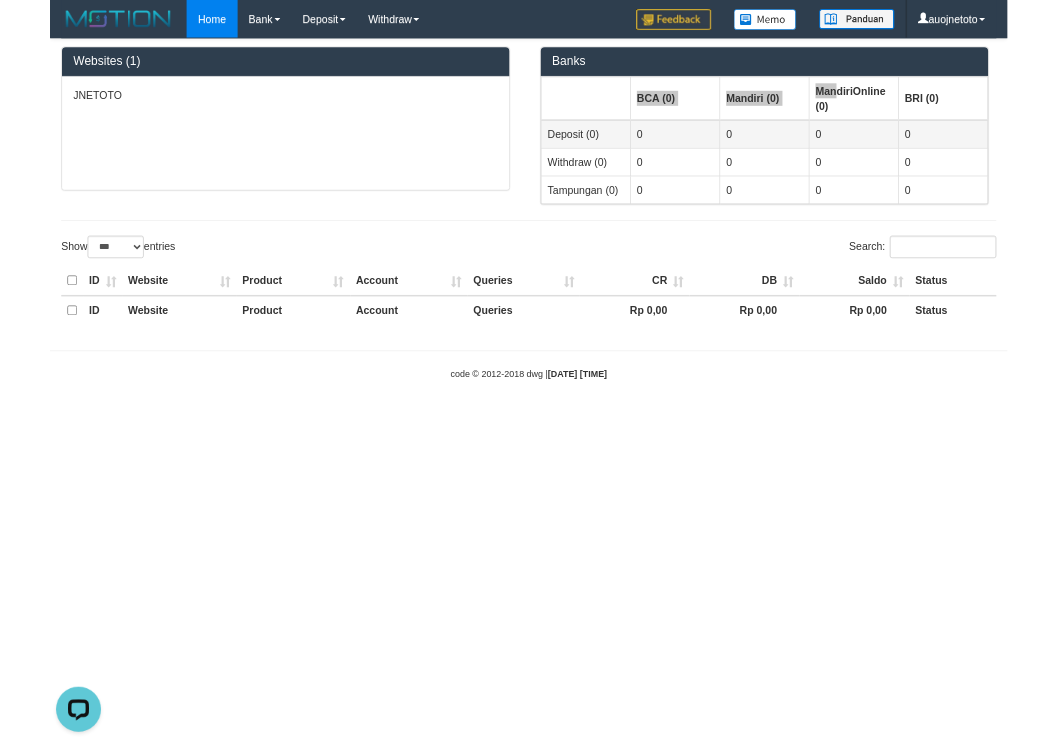 scroll, scrollTop: 0, scrollLeft: 0, axis: both 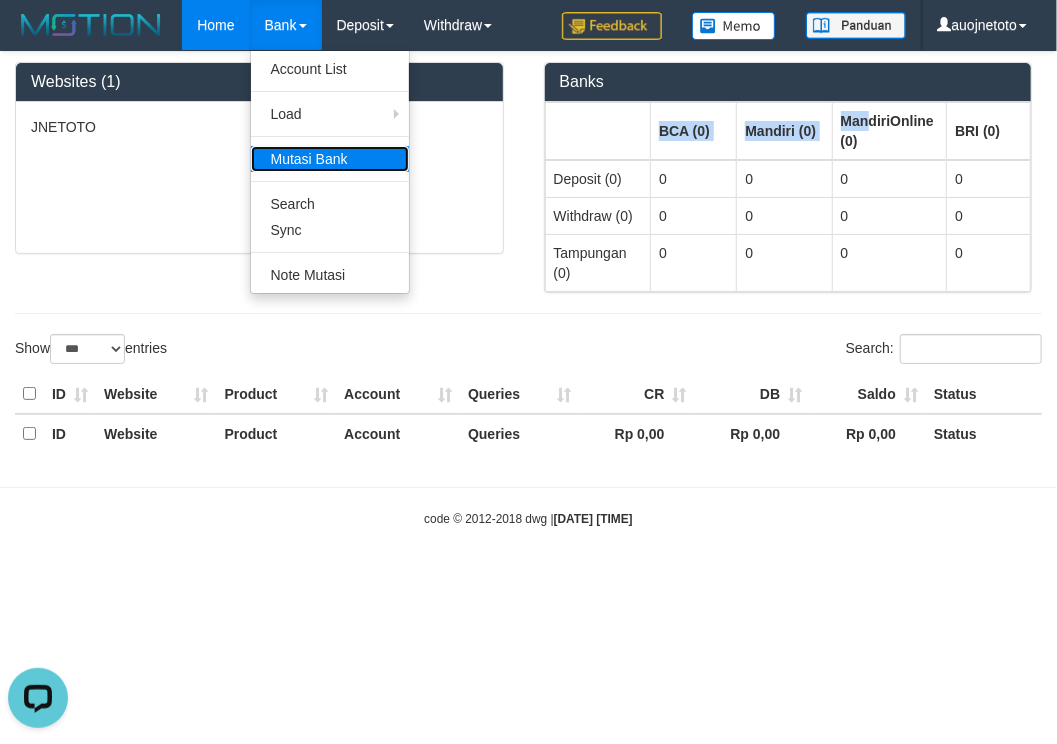 click on "Mutasi Bank" at bounding box center (330, 159) 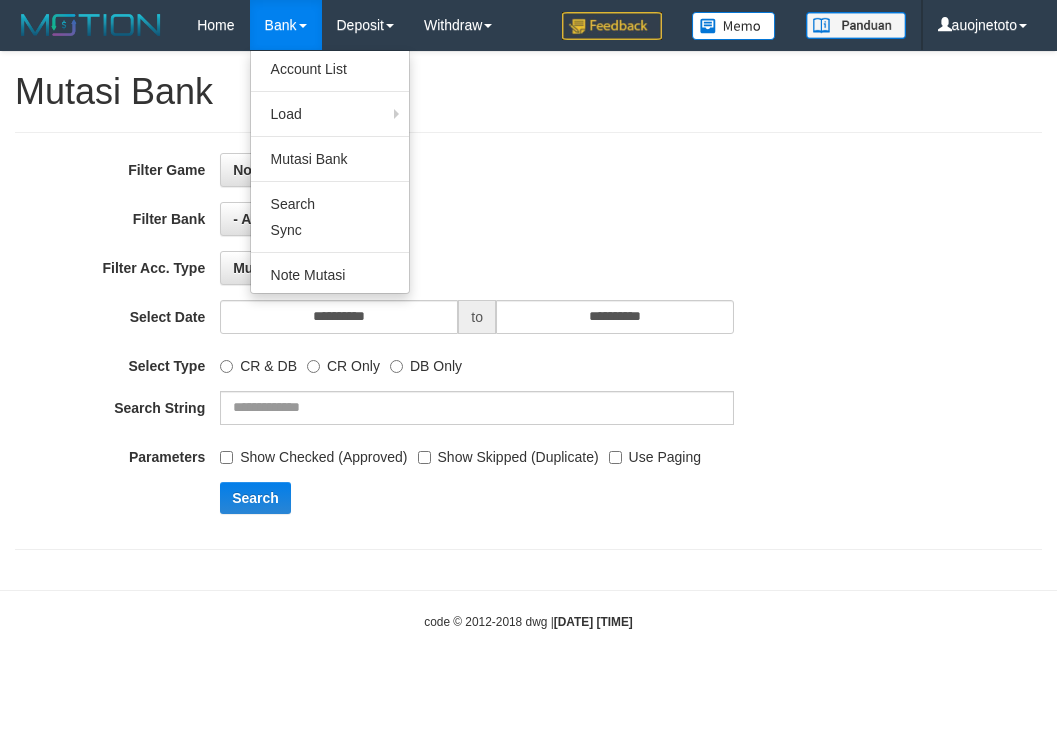 select 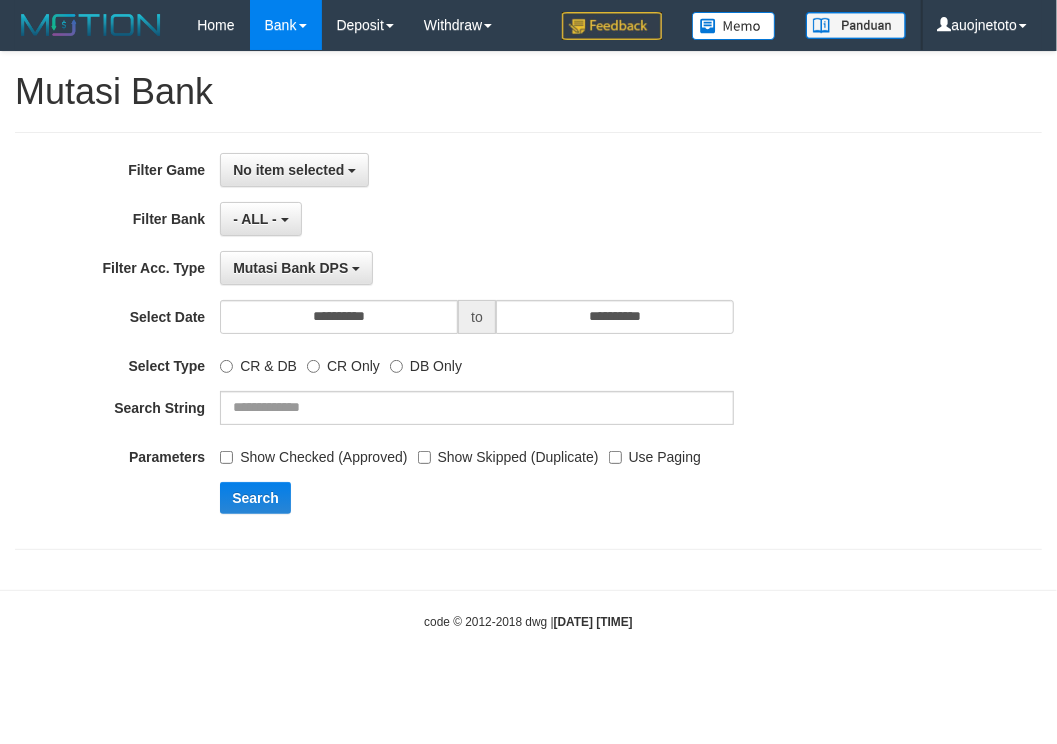 click on "**********" at bounding box center [440, 219] 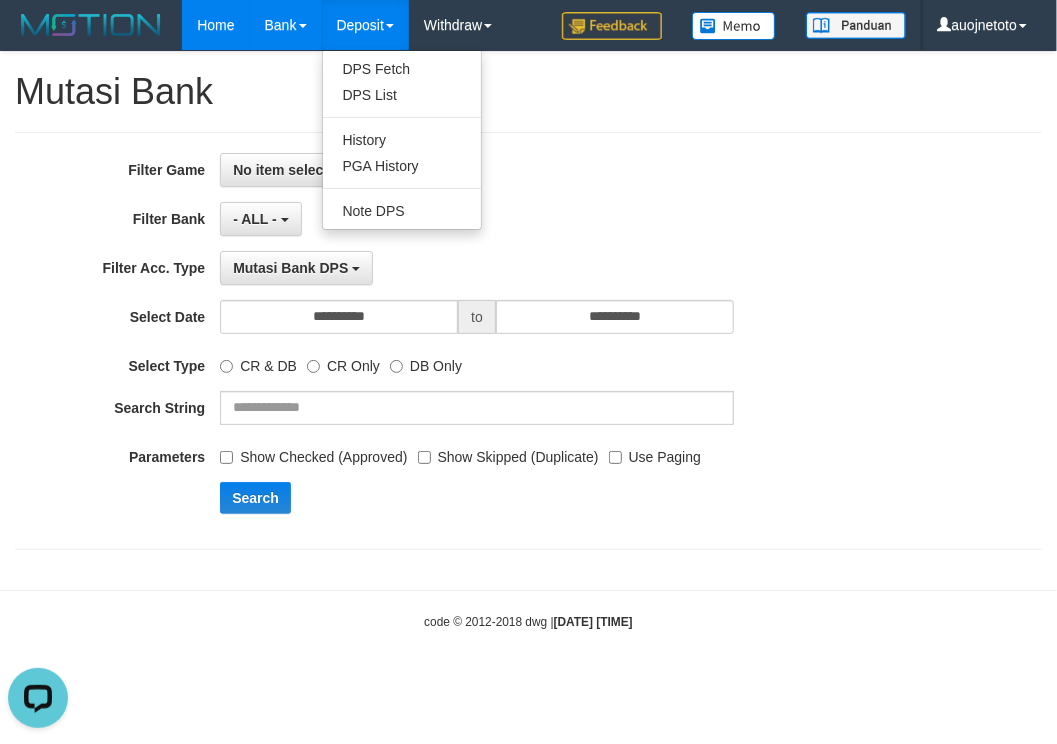scroll, scrollTop: 0, scrollLeft: 0, axis: both 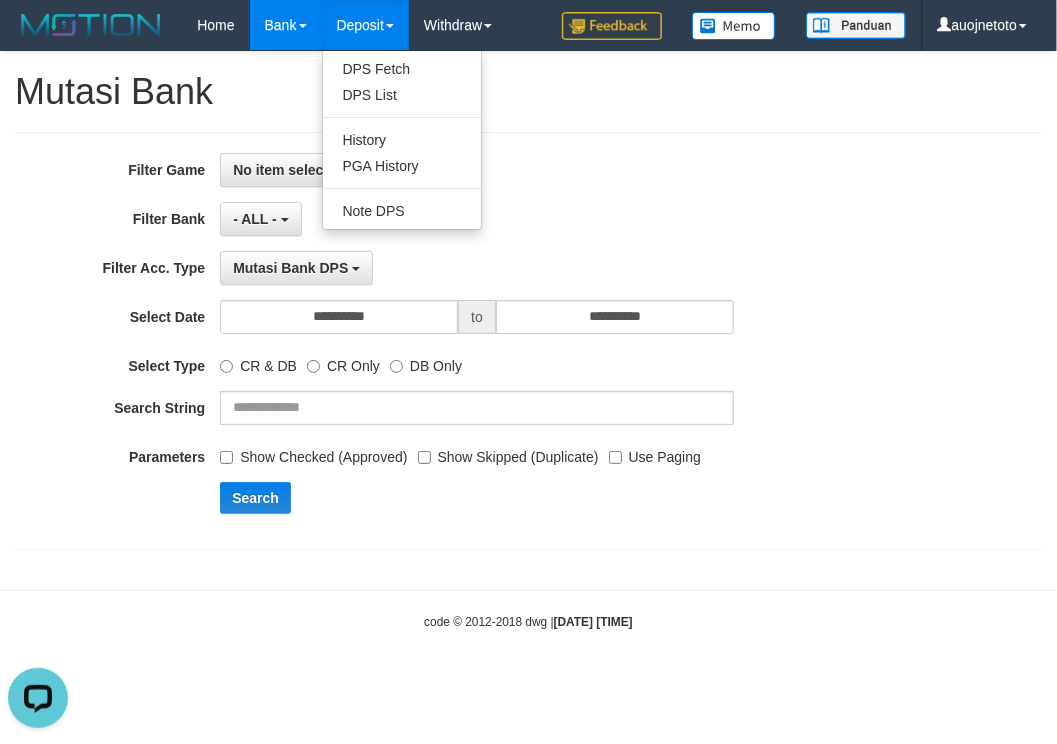 click on "Deposit" at bounding box center (365, 25) 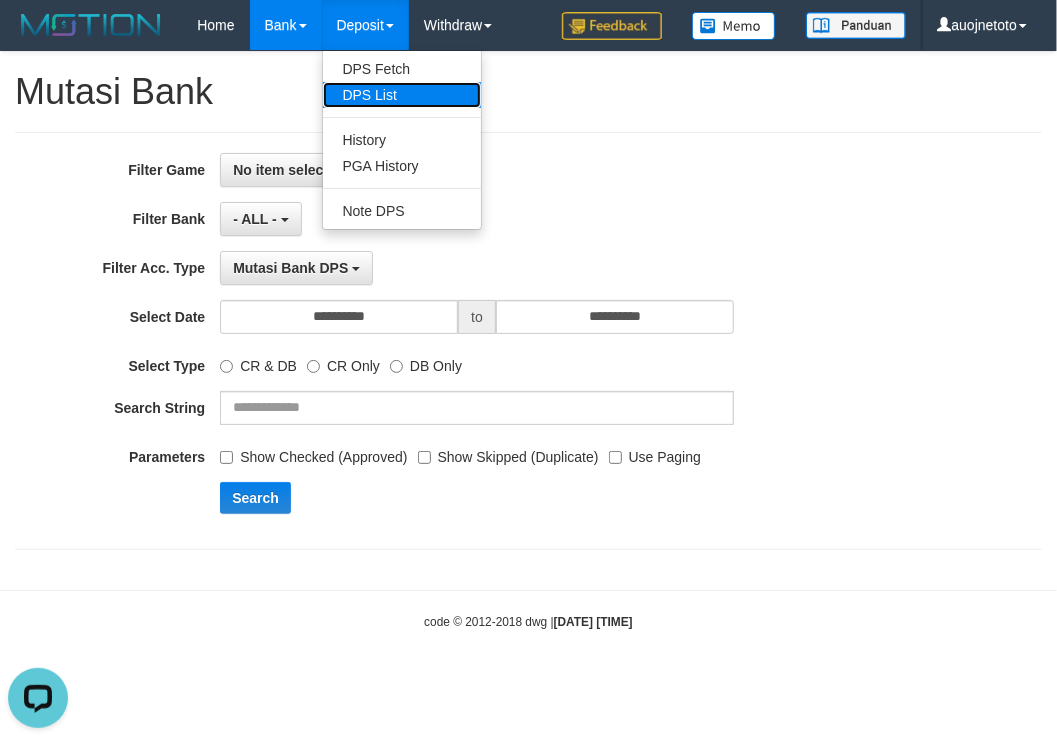 click on "DPS List" at bounding box center [402, 95] 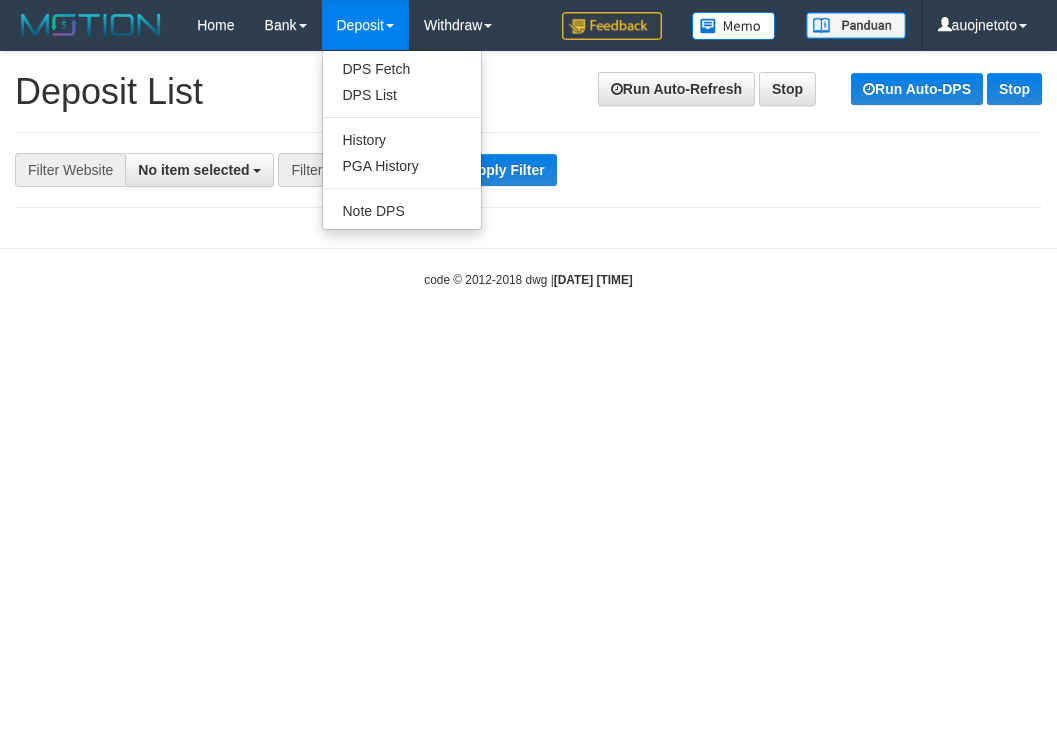 select 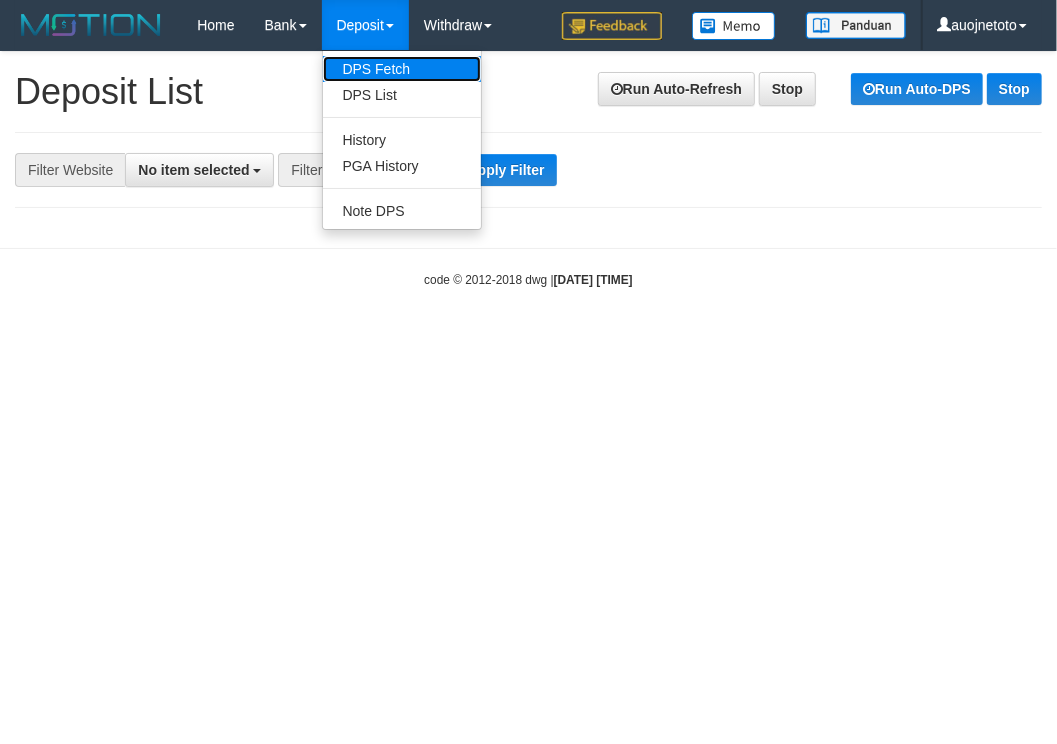 click on "DPS Fetch" at bounding box center (402, 69) 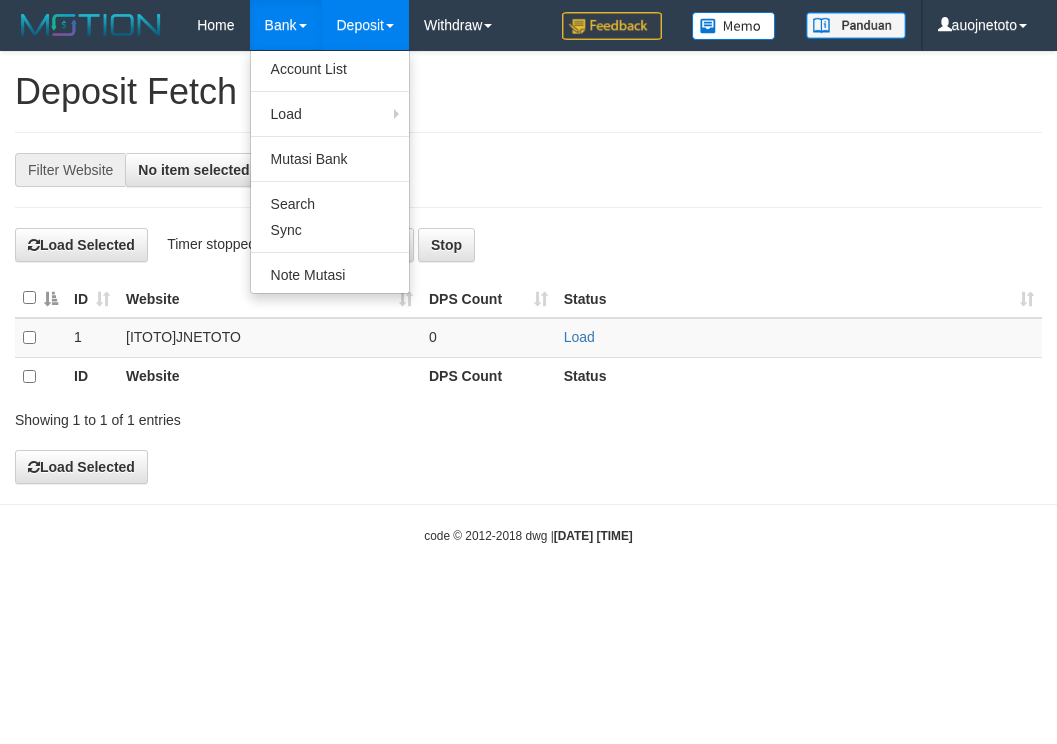 select 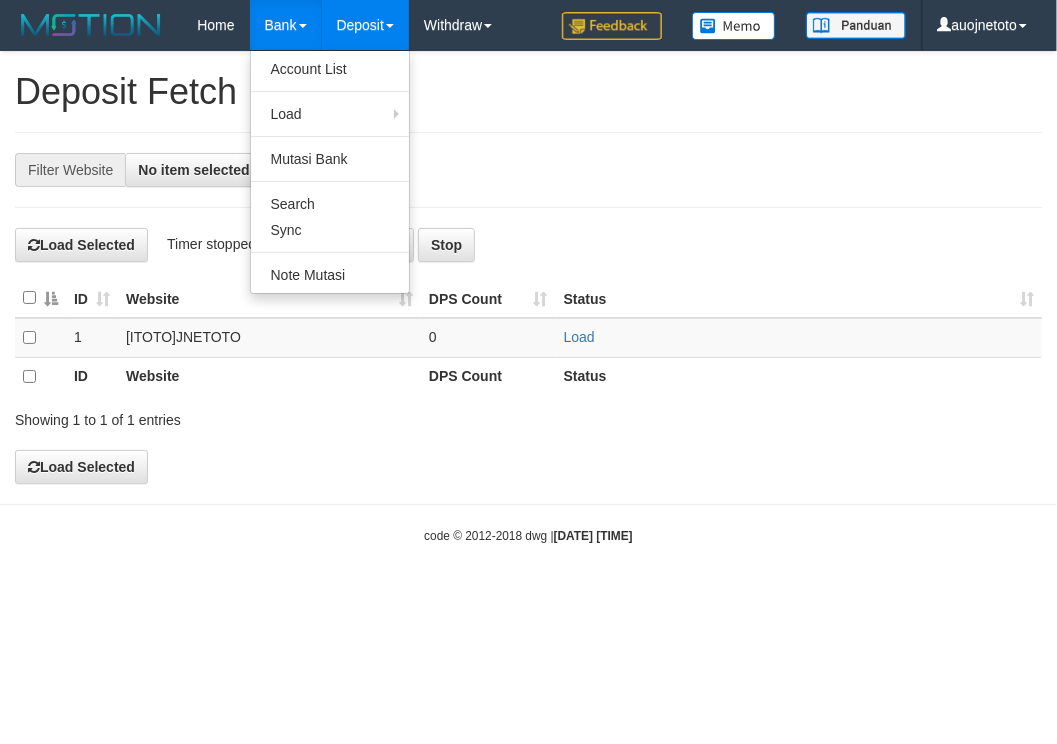 click on "Bank" at bounding box center (286, 25) 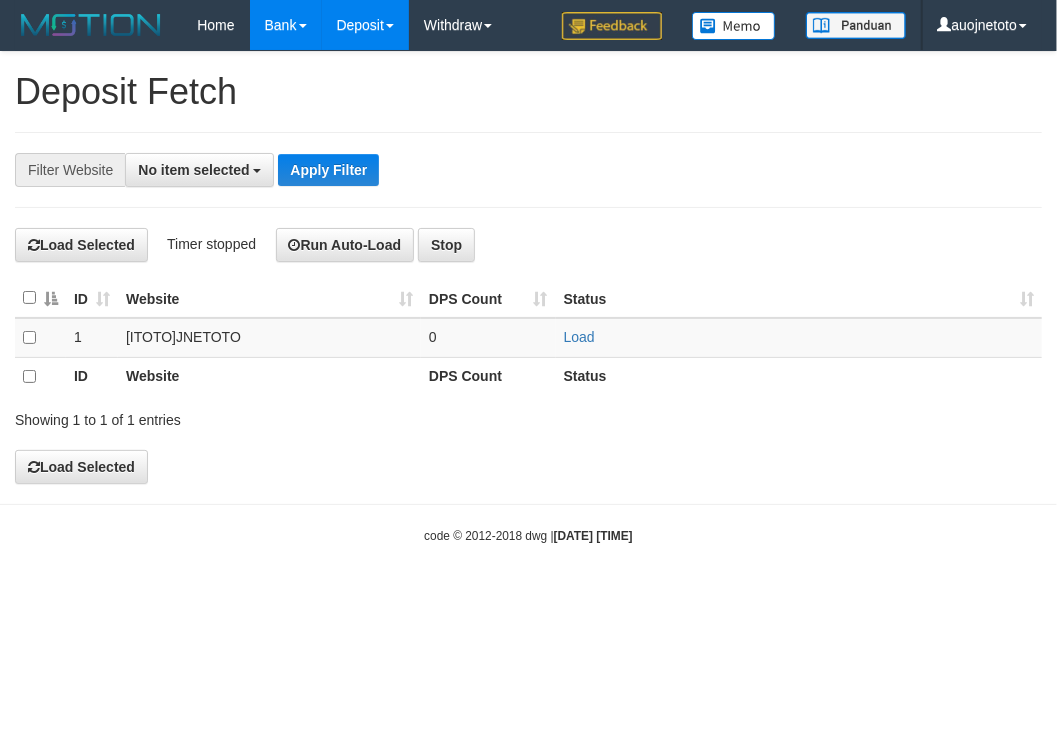 click on "Bank" at bounding box center [286, 25] 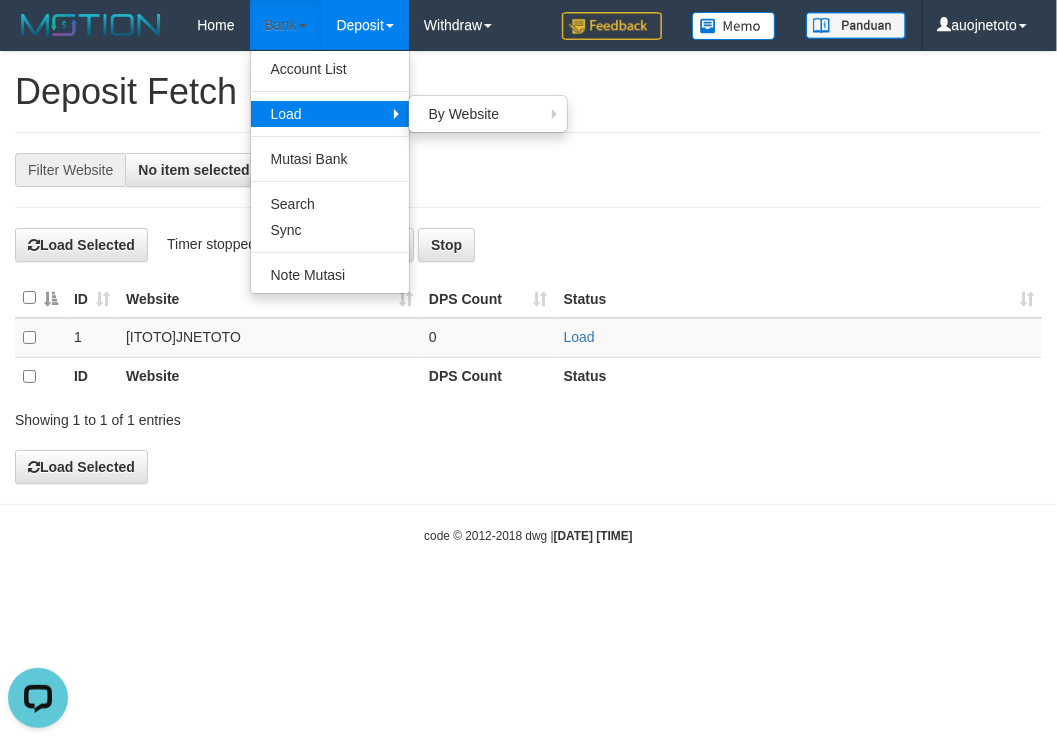 scroll, scrollTop: 0, scrollLeft: 0, axis: both 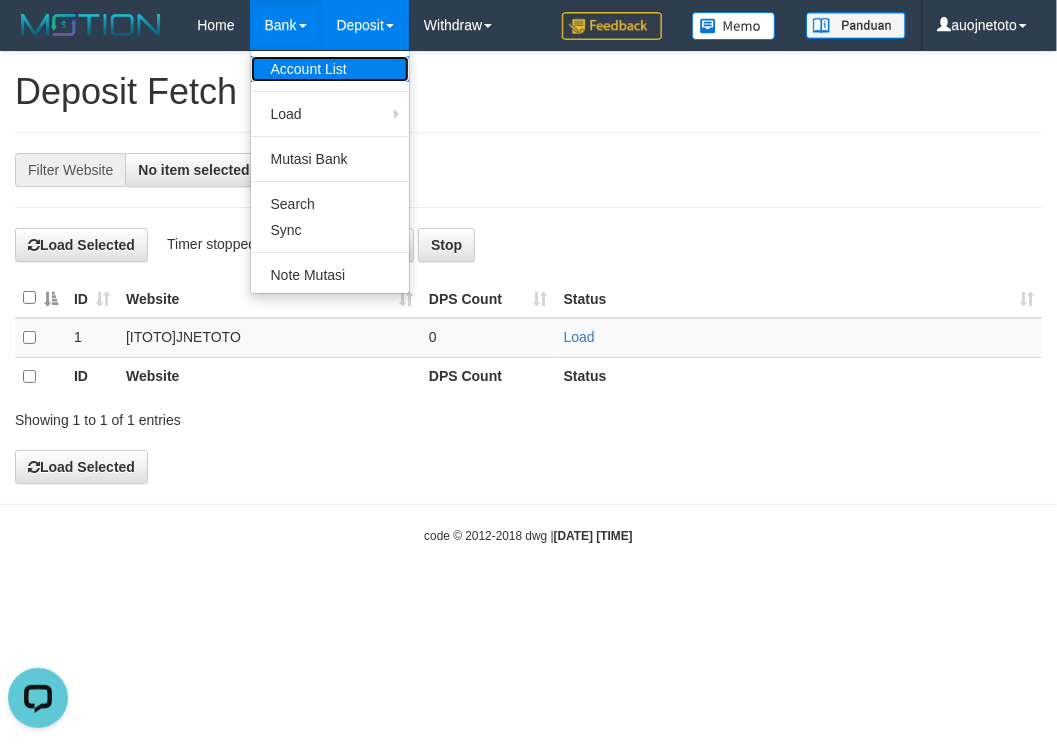 click on "Account List" at bounding box center [330, 69] 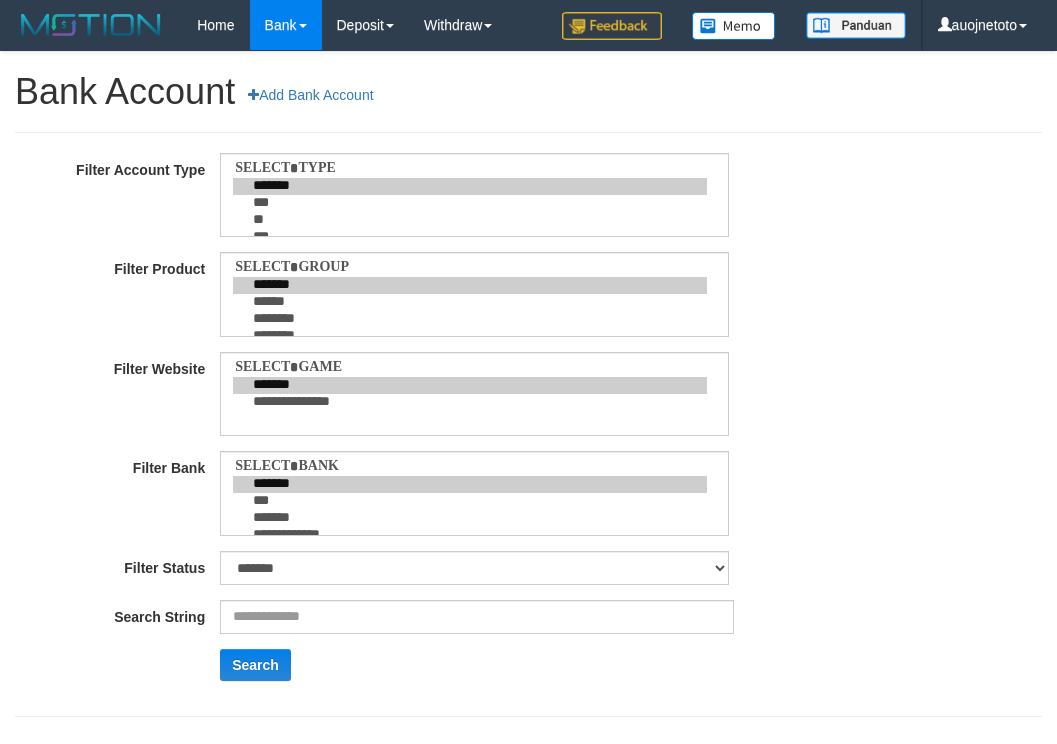 scroll, scrollTop: 0, scrollLeft: 0, axis: both 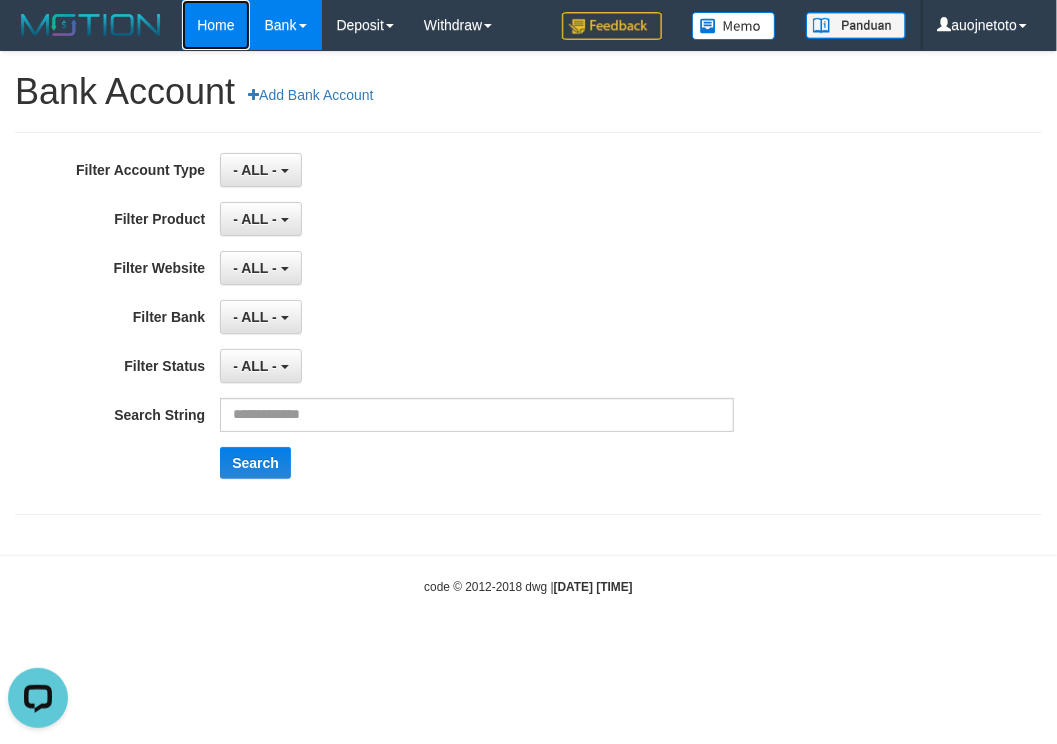 click on "Home" at bounding box center [215, 25] 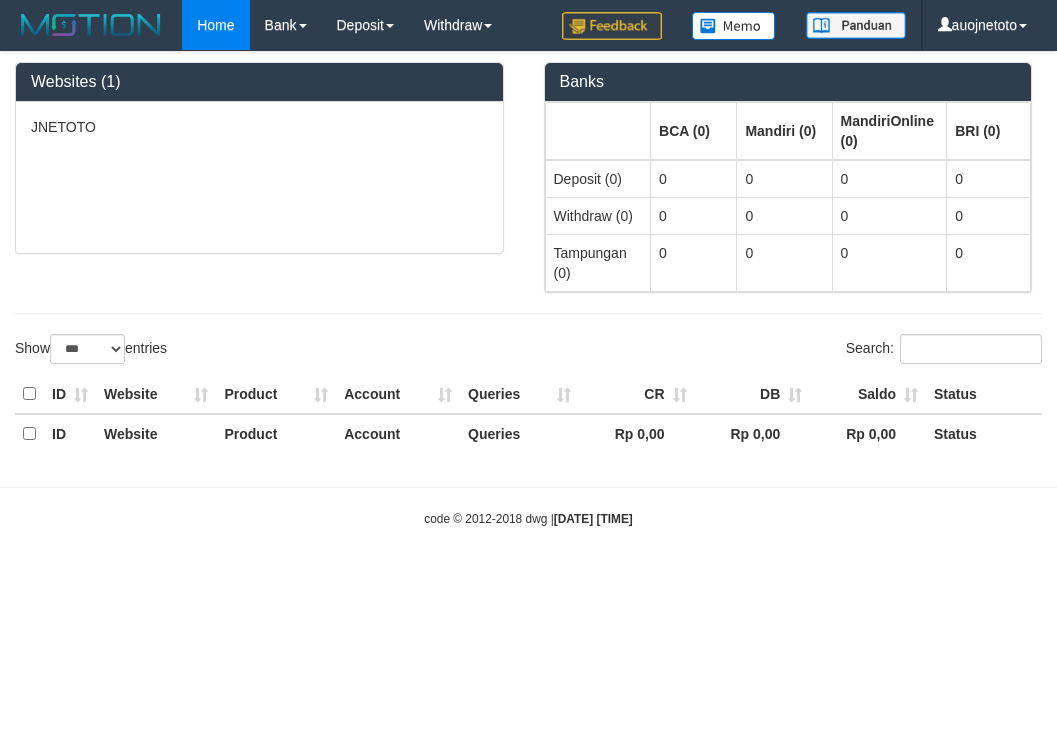 select on "***" 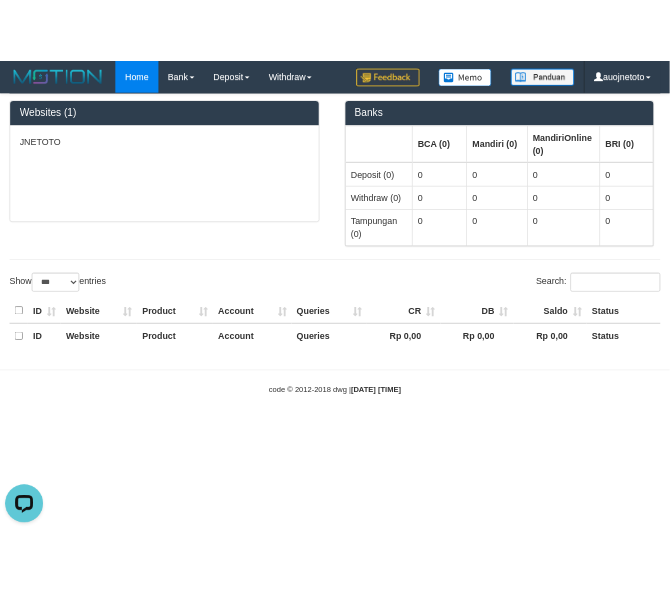 scroll, scrollTop: 0, scrollLeft: 0, axis: both 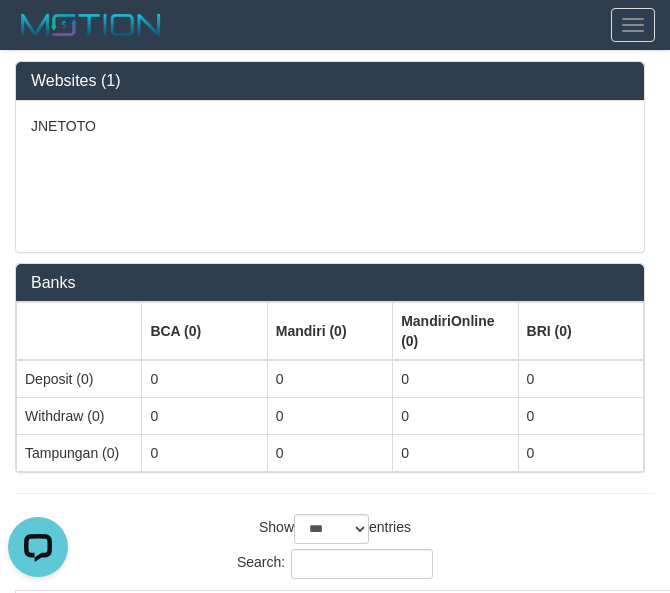 click on "JNETOTO" at bounding box center [330, 176] 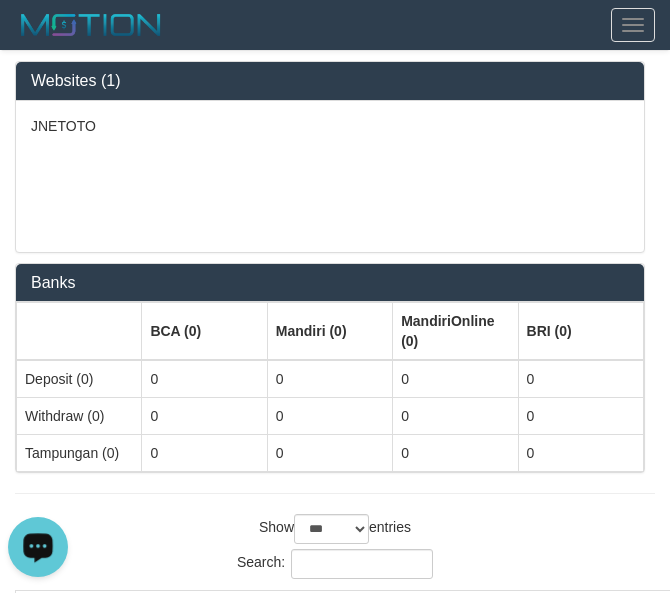 click on "JNETOTO" at bounding box center (330, 126) 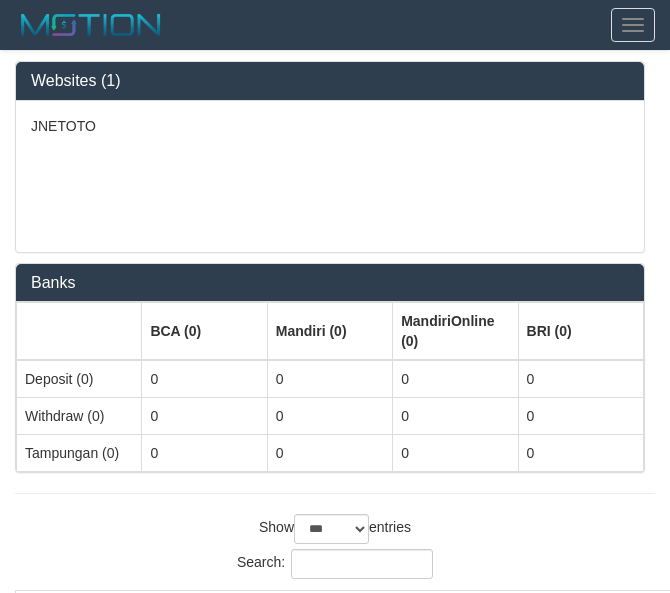 select on "***" 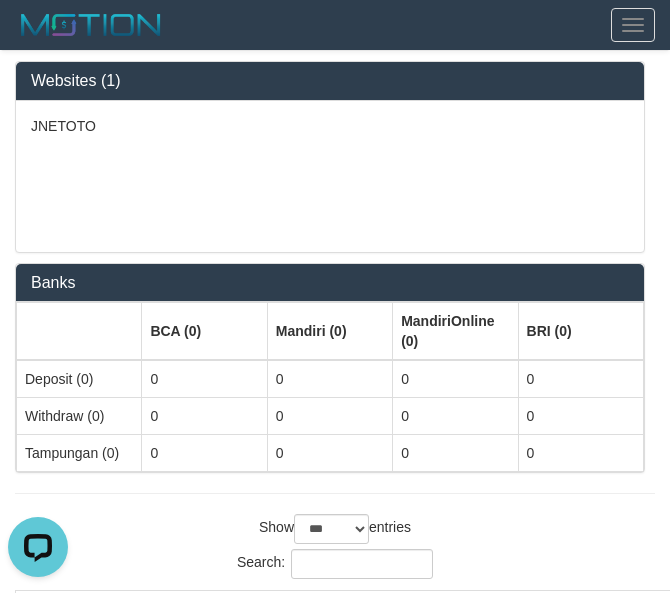 scroll, scrollTop: 0, scrollLeft: 0, axis: both 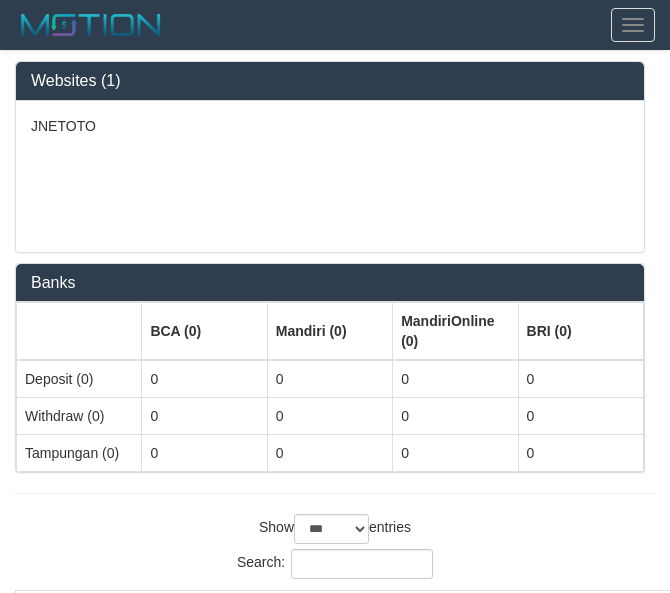 select on "***" 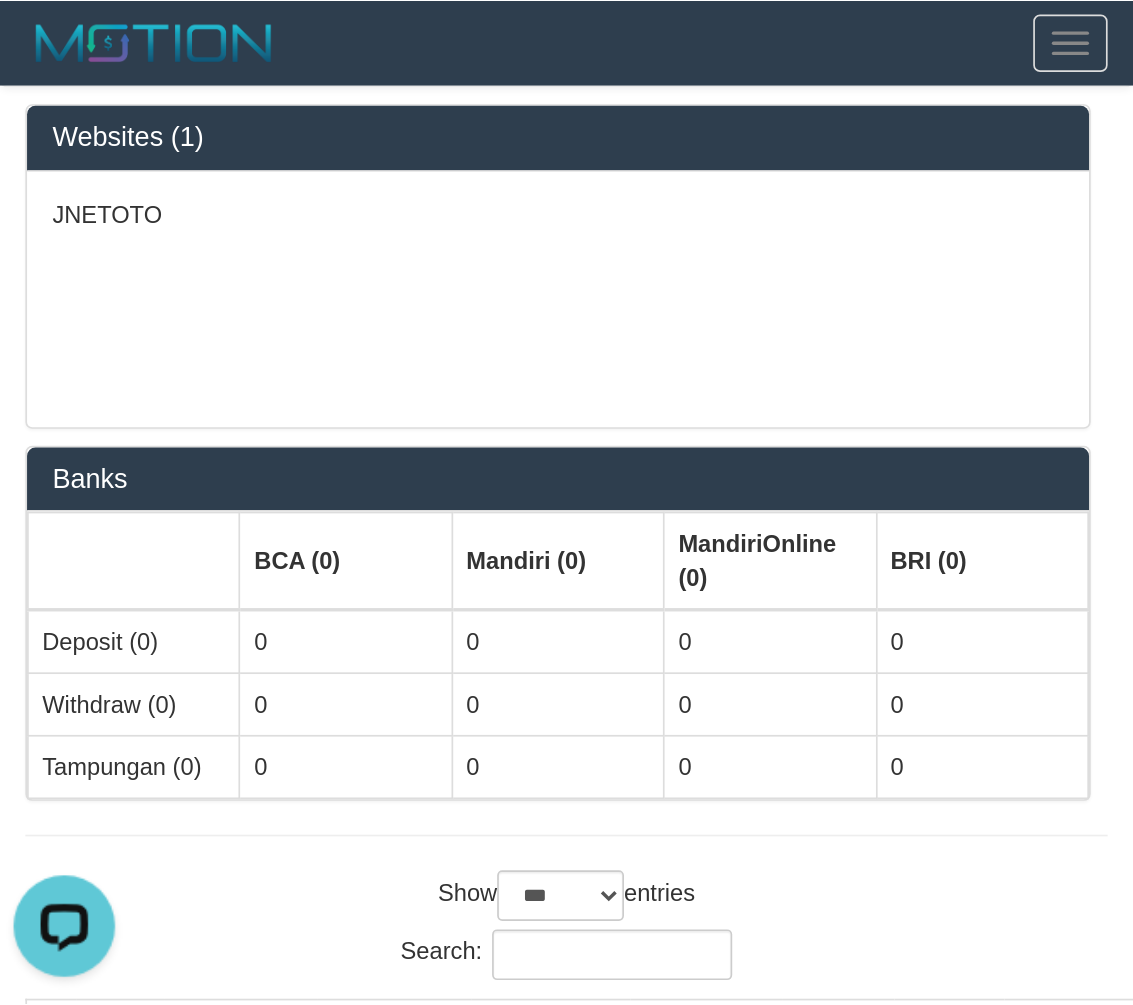 scroll, scrollTop: 0, scrollLeft: 0, axis: both 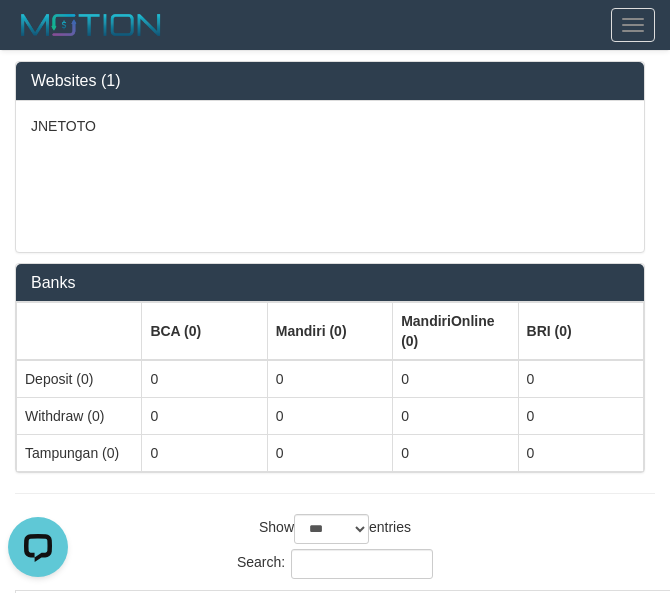 click on "JNETOTO" at bounding box center (330, 176) 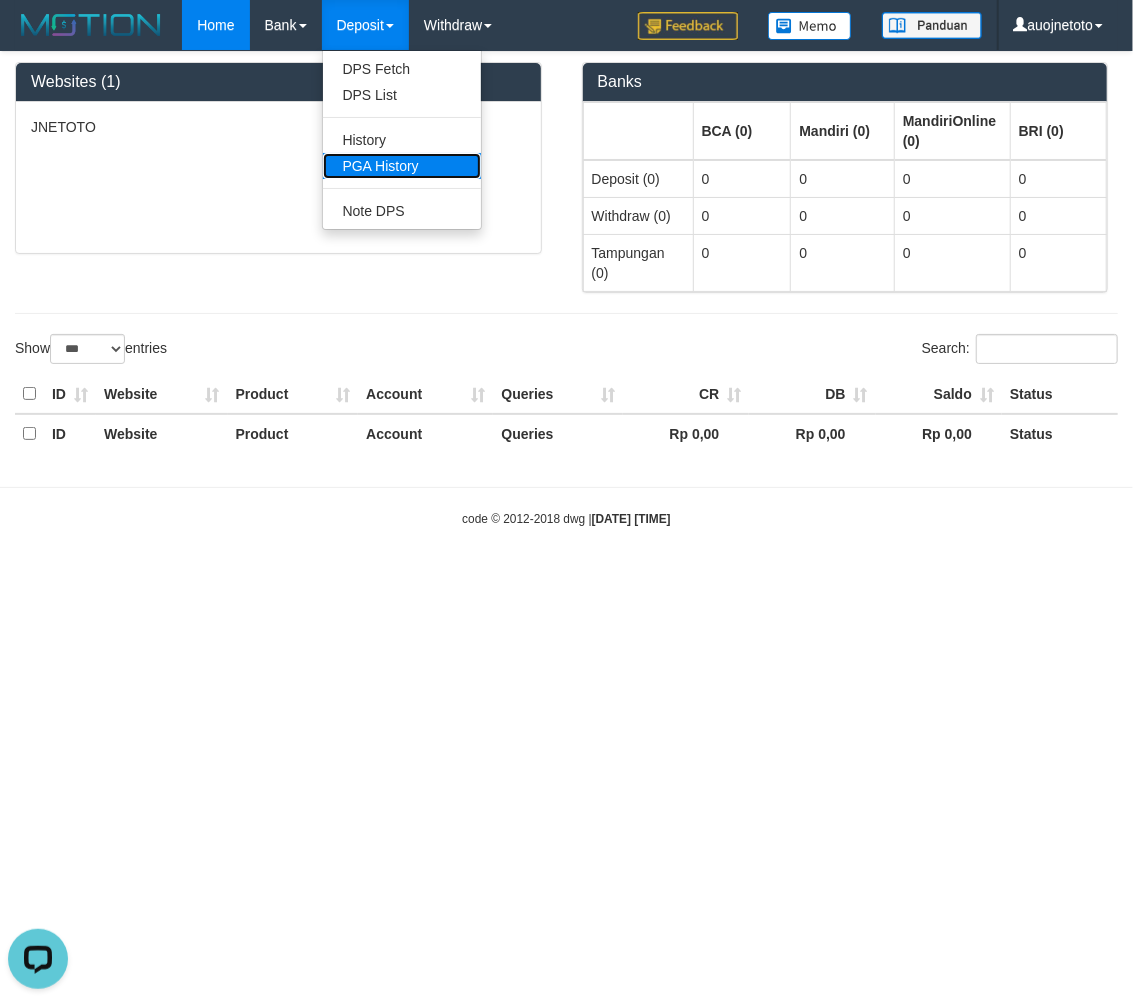 click on "PGA History" at bounding box center (402, 166) 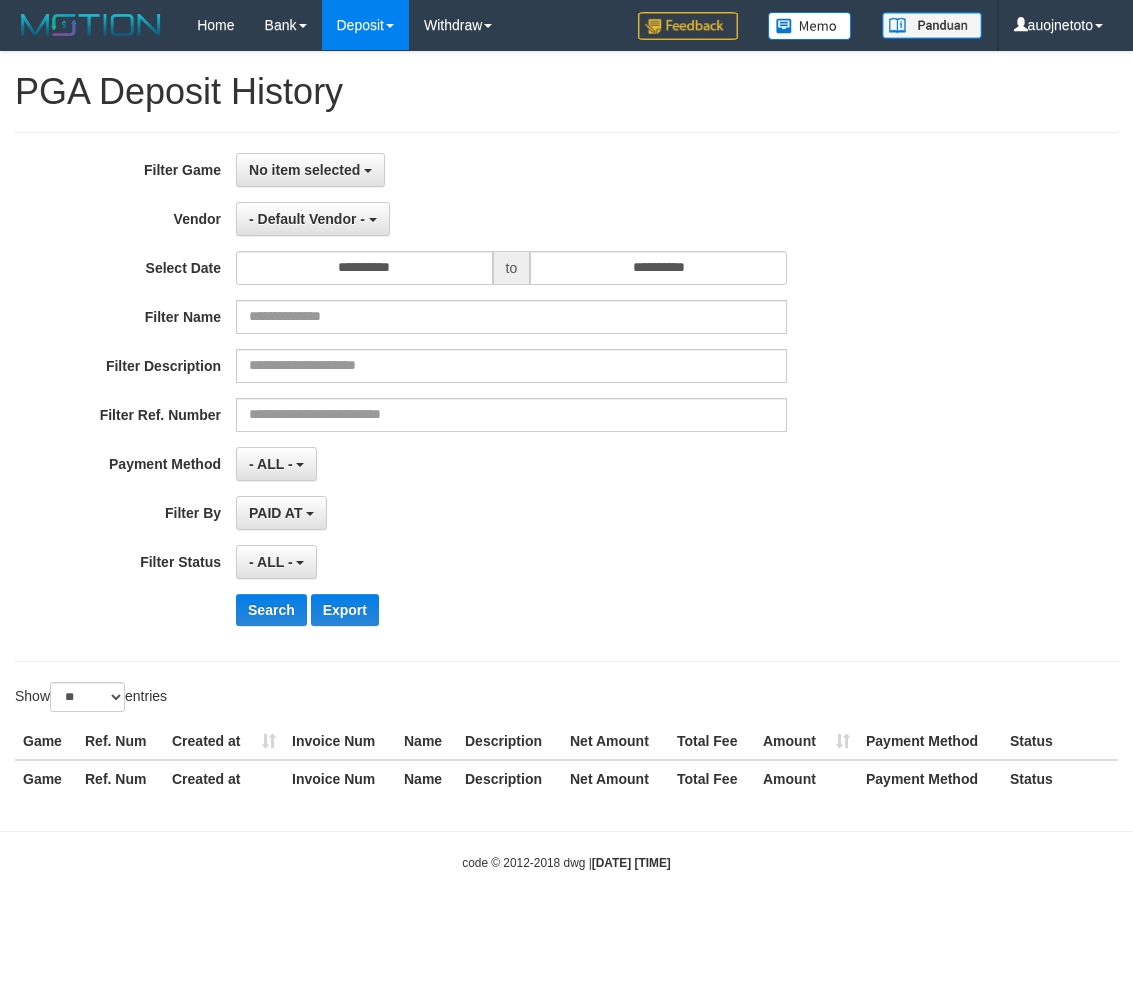 select 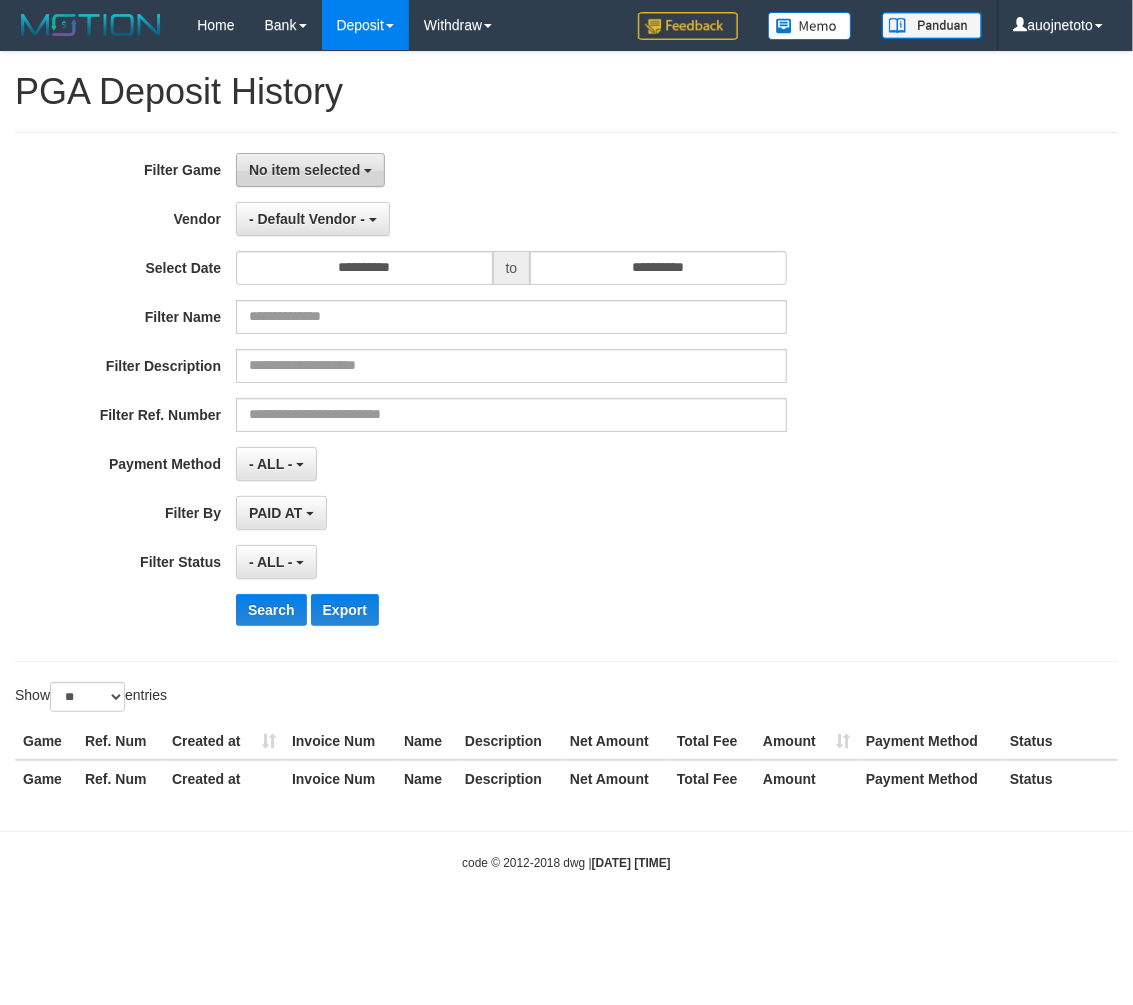 click on "No item selected" at bounding box center (304, 170) 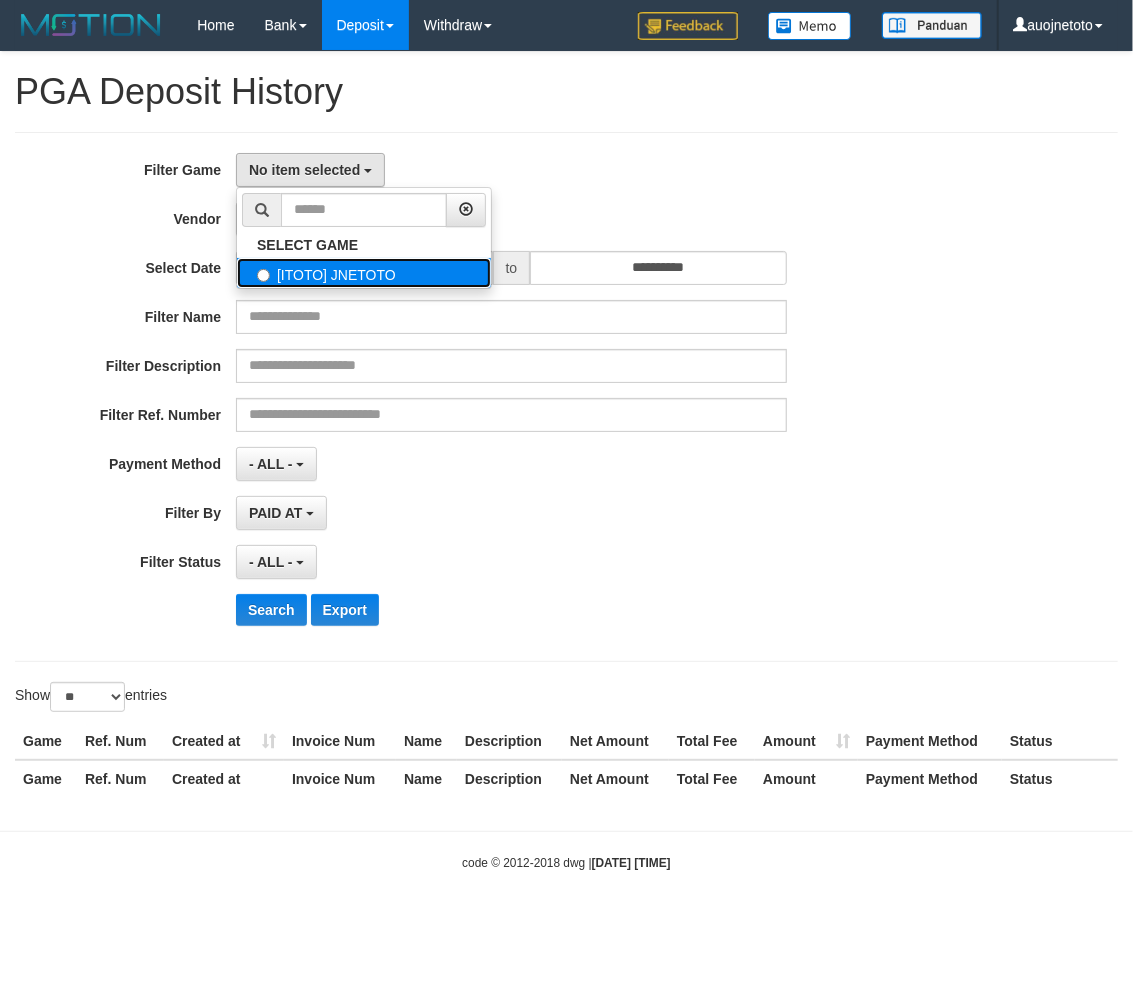 click on "[ITOTO] JNETOTO" at bounding box center [364, 273] 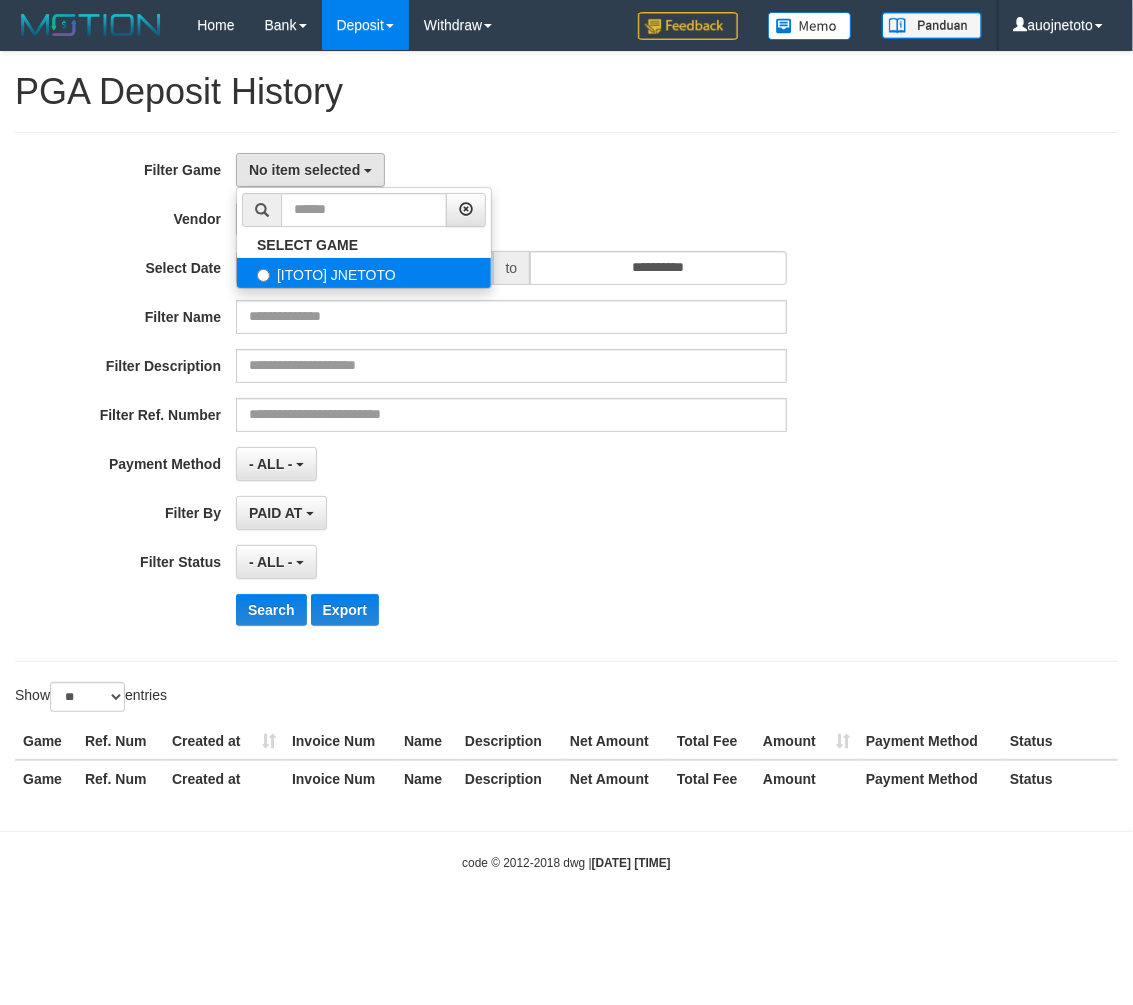 select on "***" 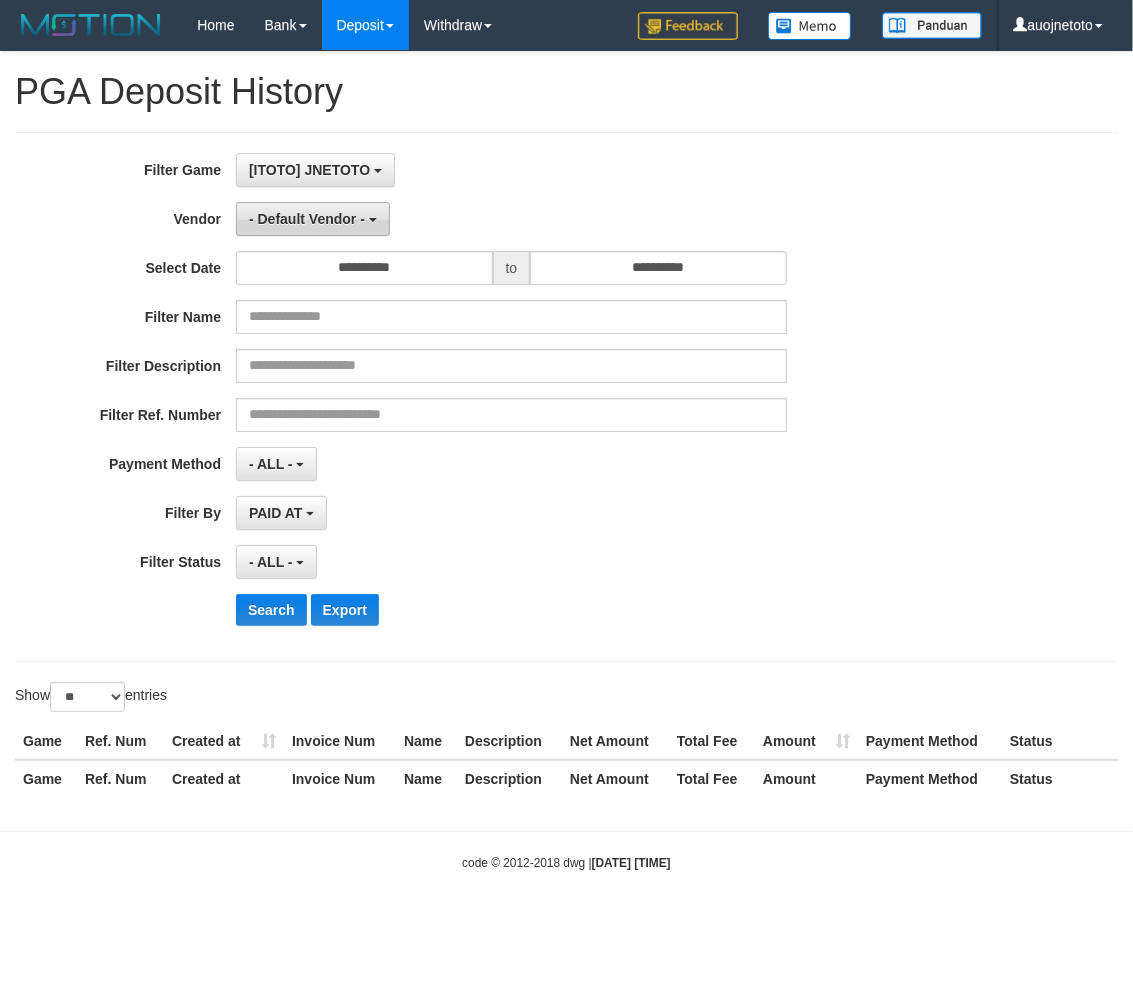 scroll, scrollTop: 17, scrollLeft: 0, axis: vertical 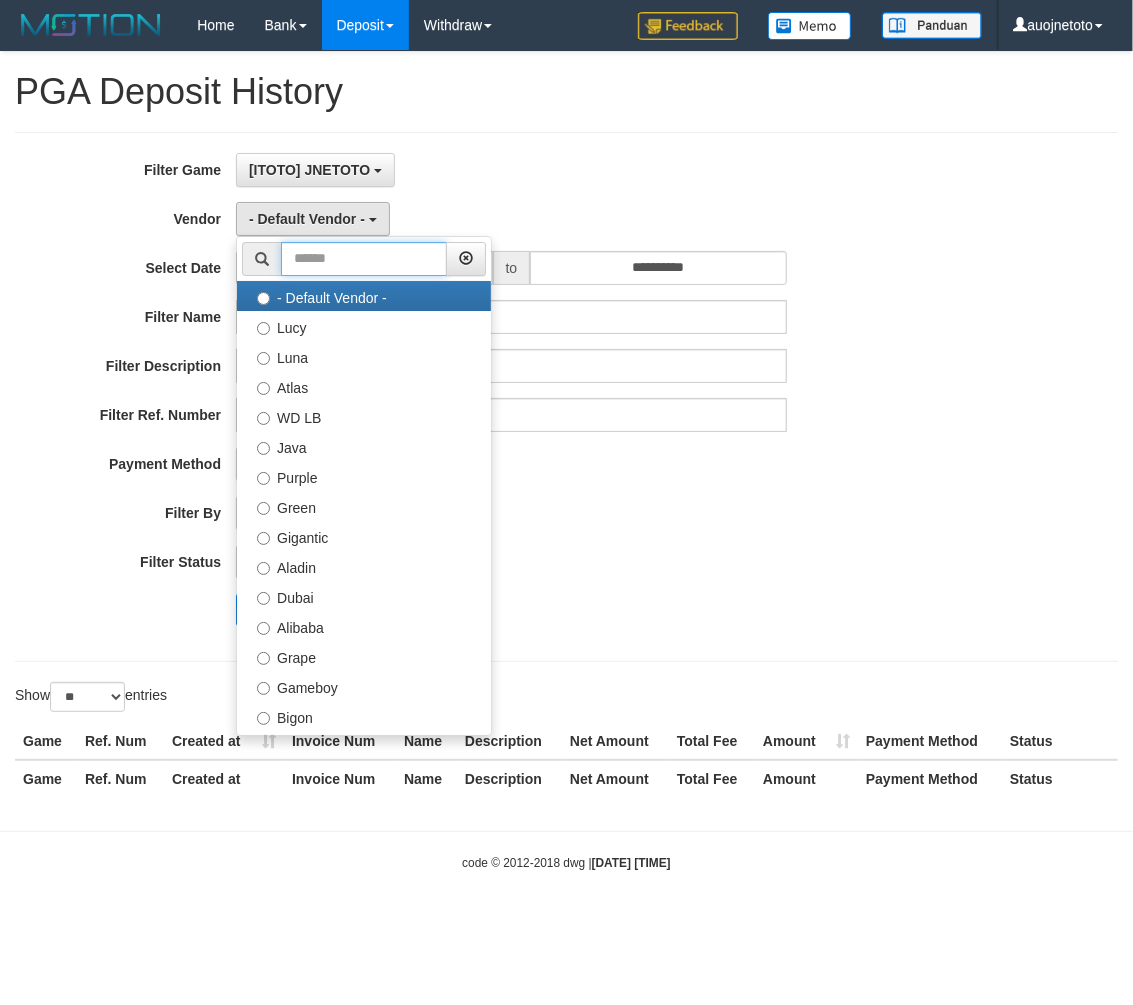click at bounding box center (364, 259) 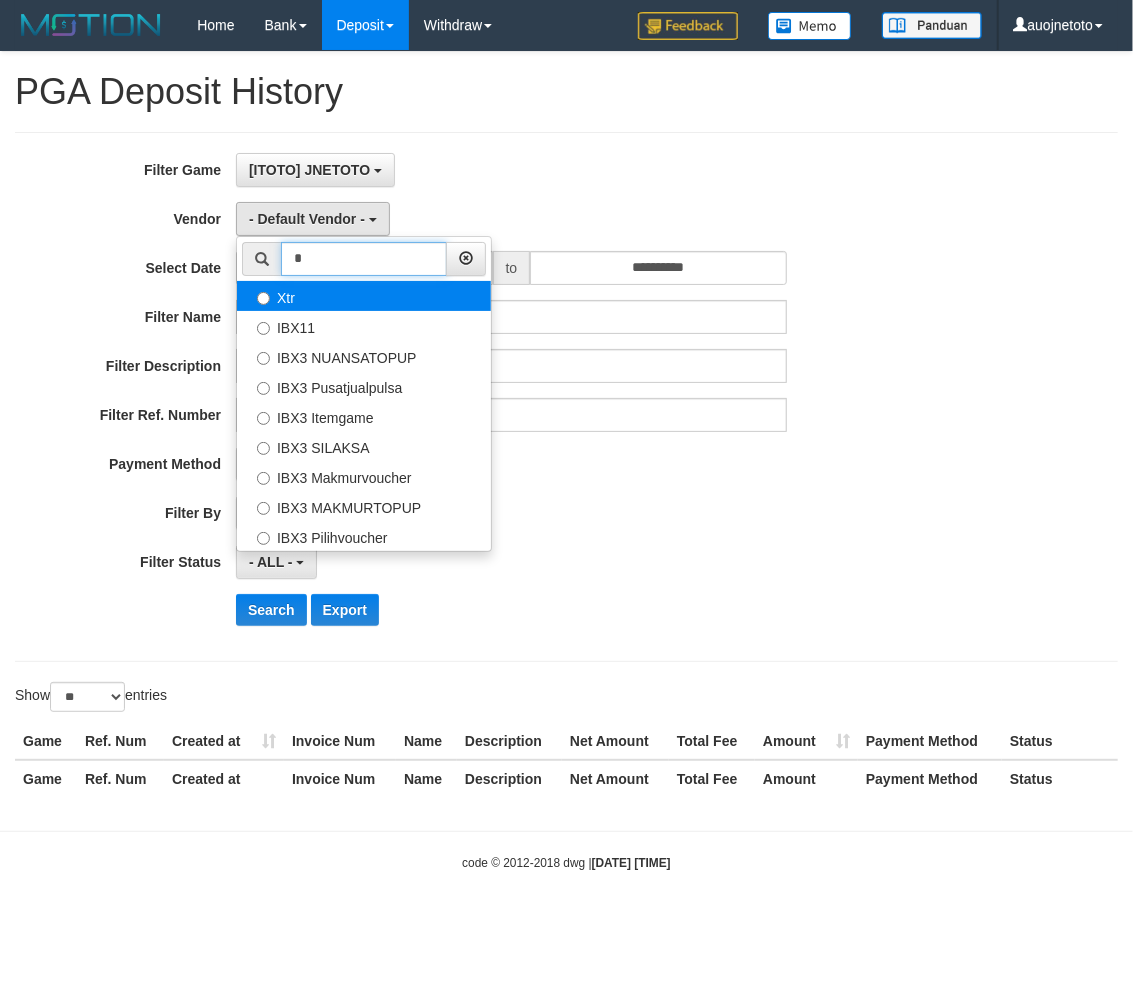 type on "*" 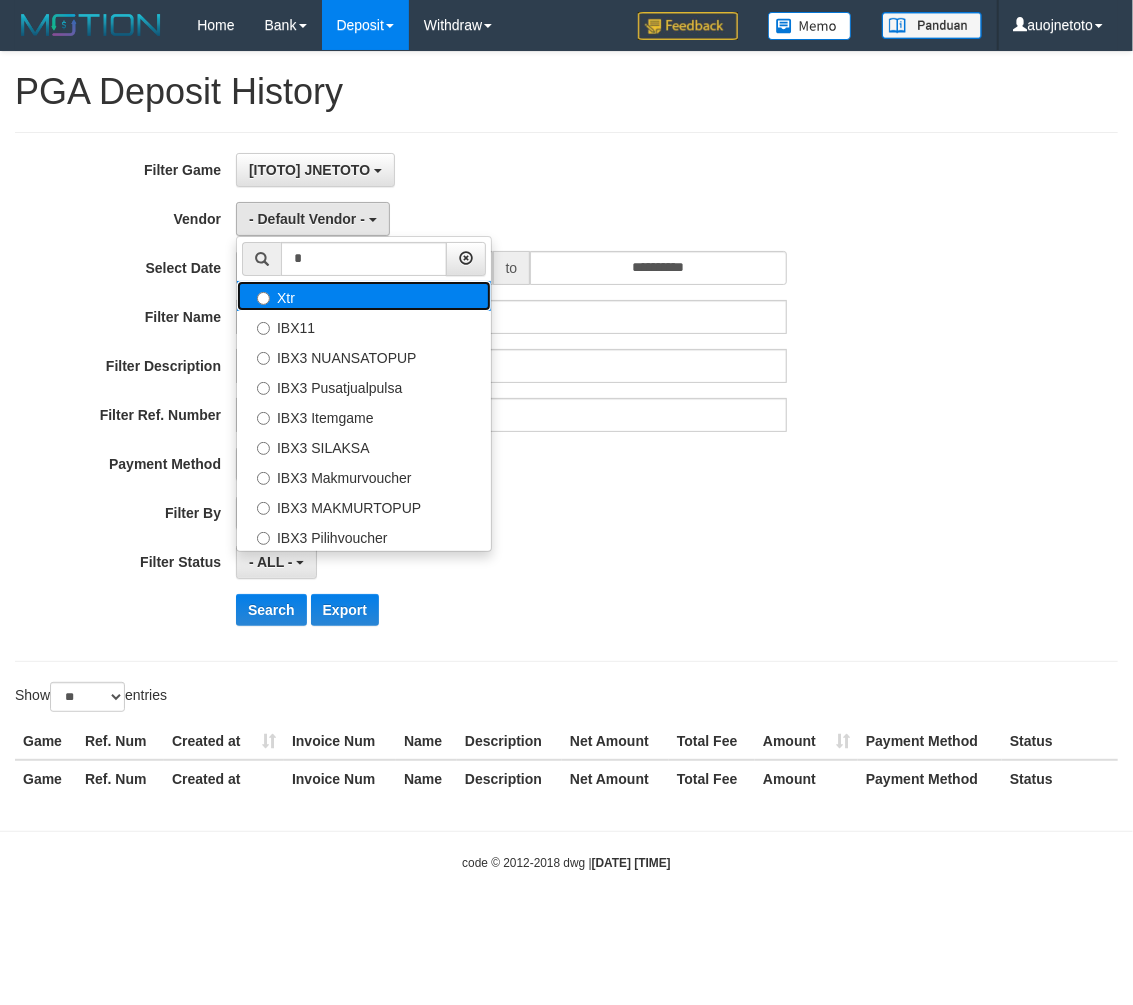 click on "Xtr" at bounding box center (364, 296) 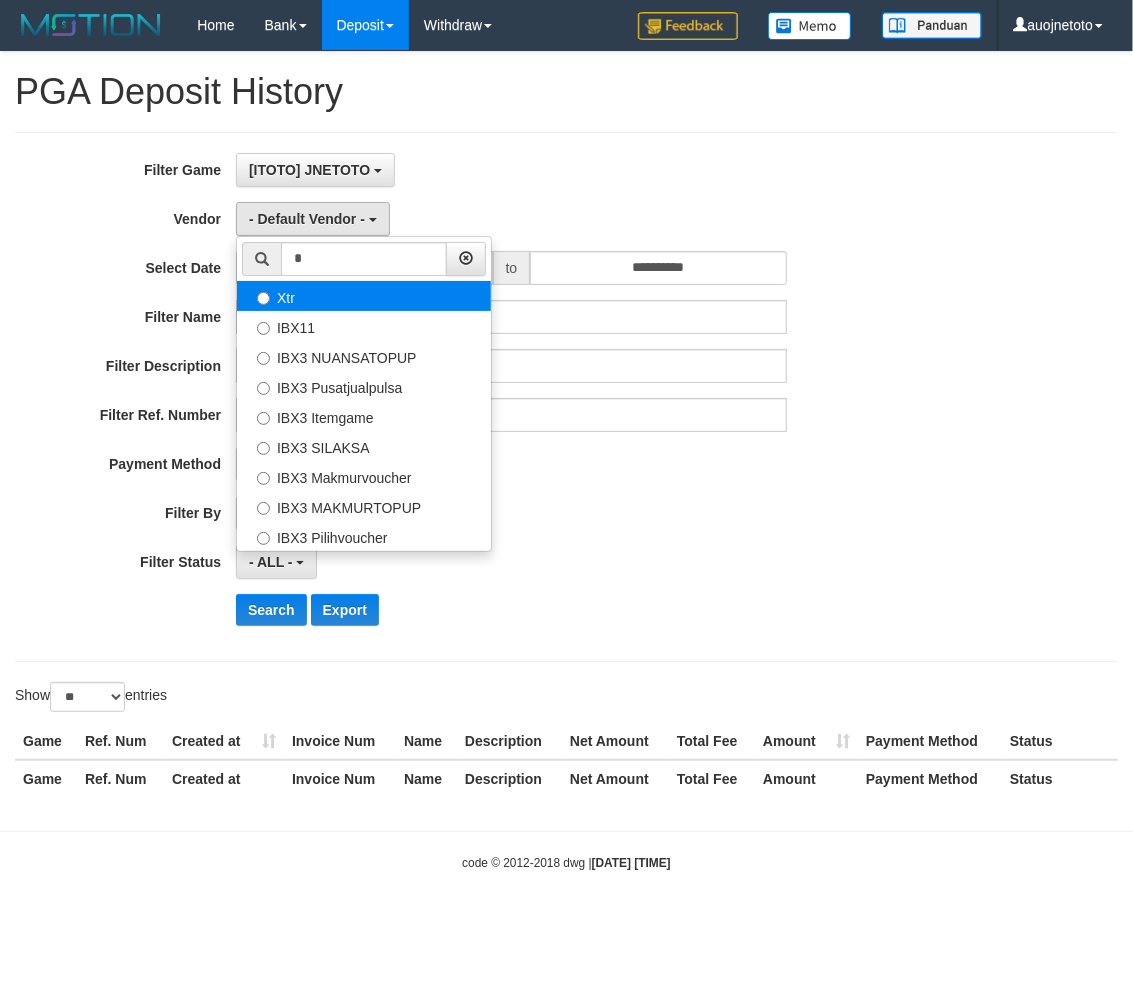 select on "**********" 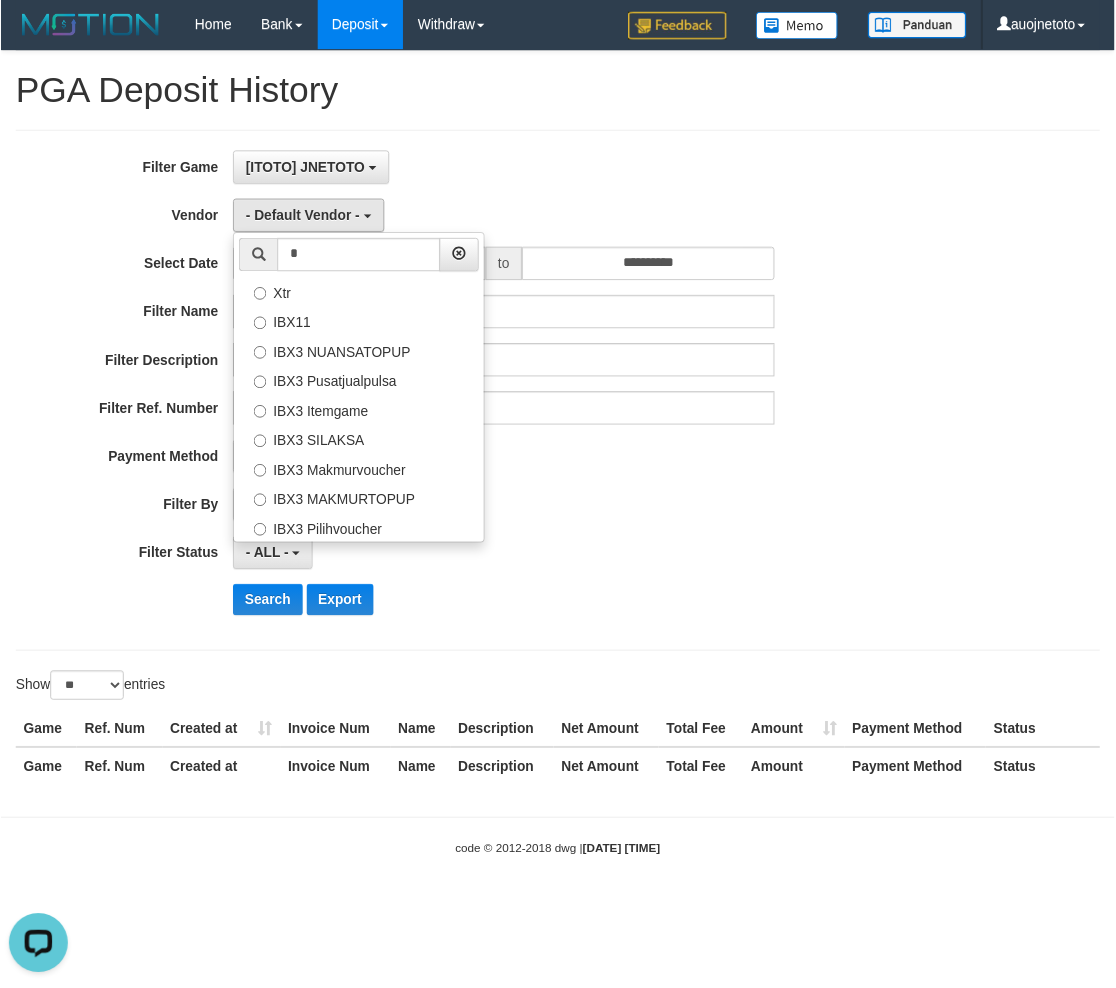 scroll, scrollTop: 0, scrollLeft: 0, axis: both 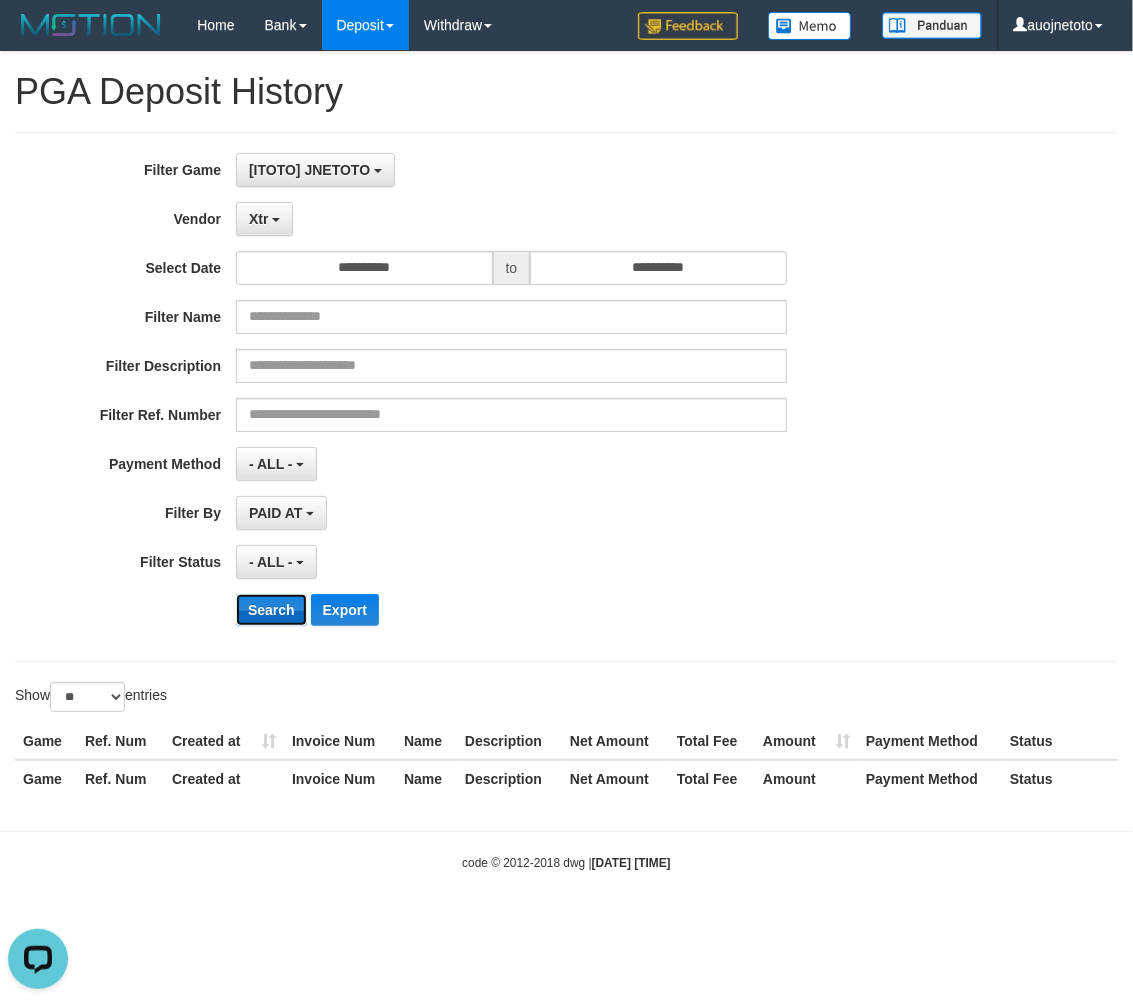 click on "Search" at bounding box center [271, 610] 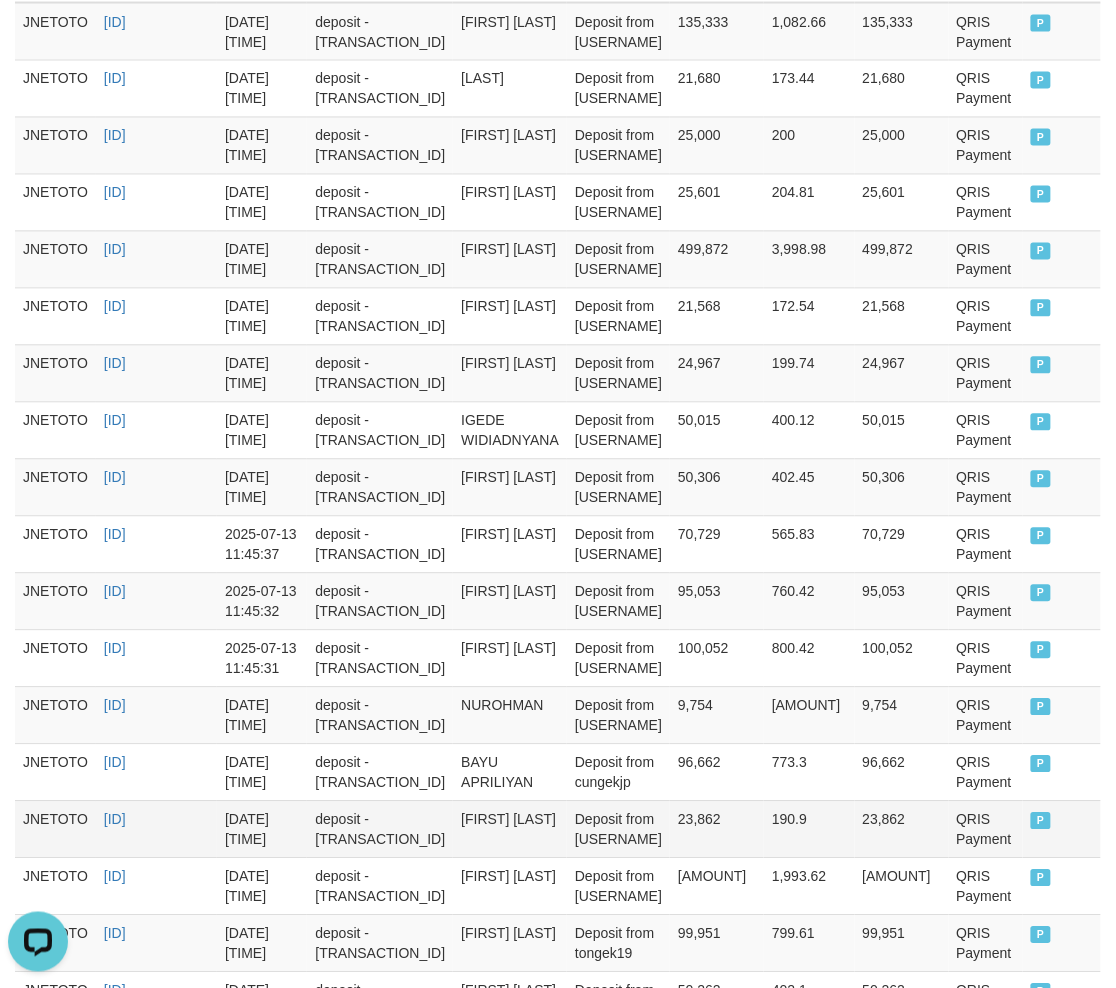 scroll, scrollTop: 1111, scrollLeft: 0, axis: vertical 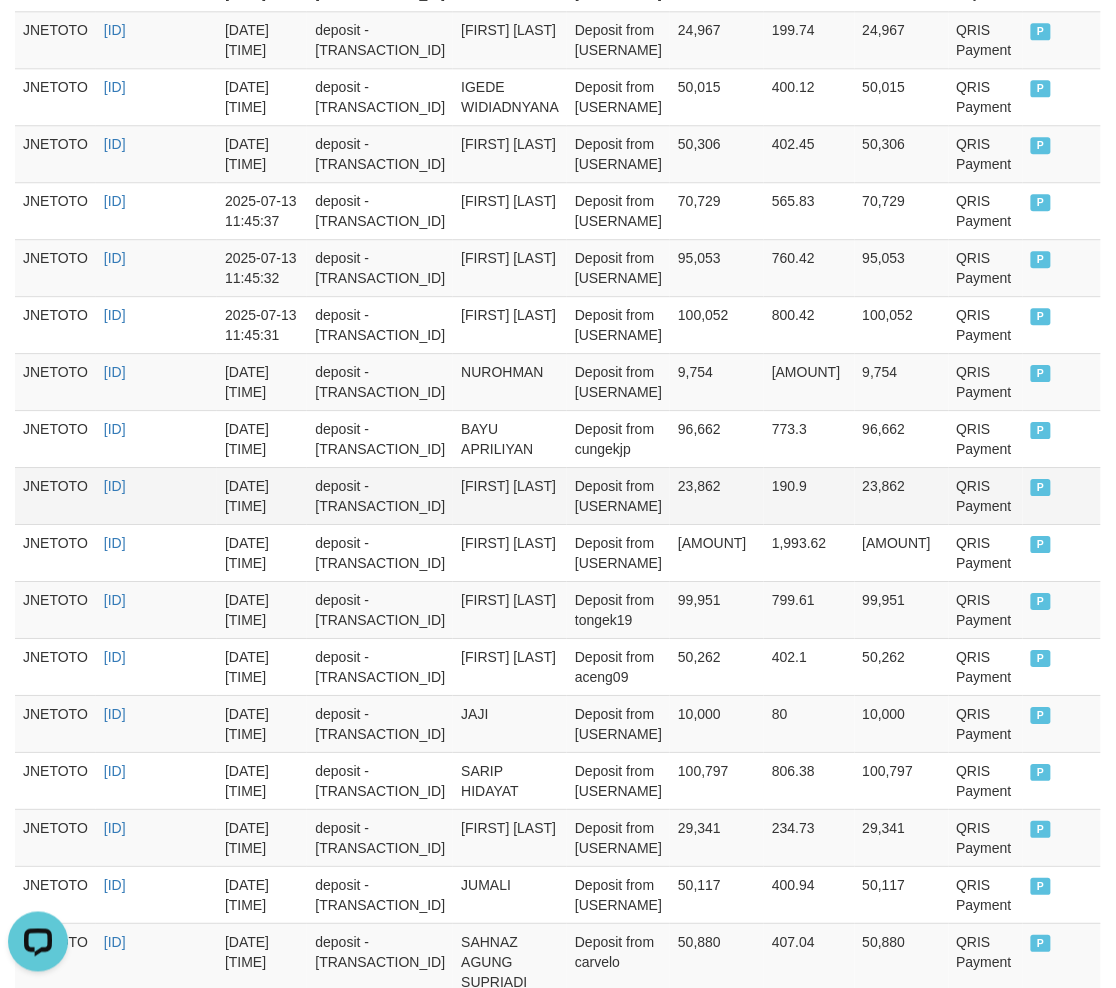 click on "[FIRST] [LAST]" at bounding box center [510, 495] 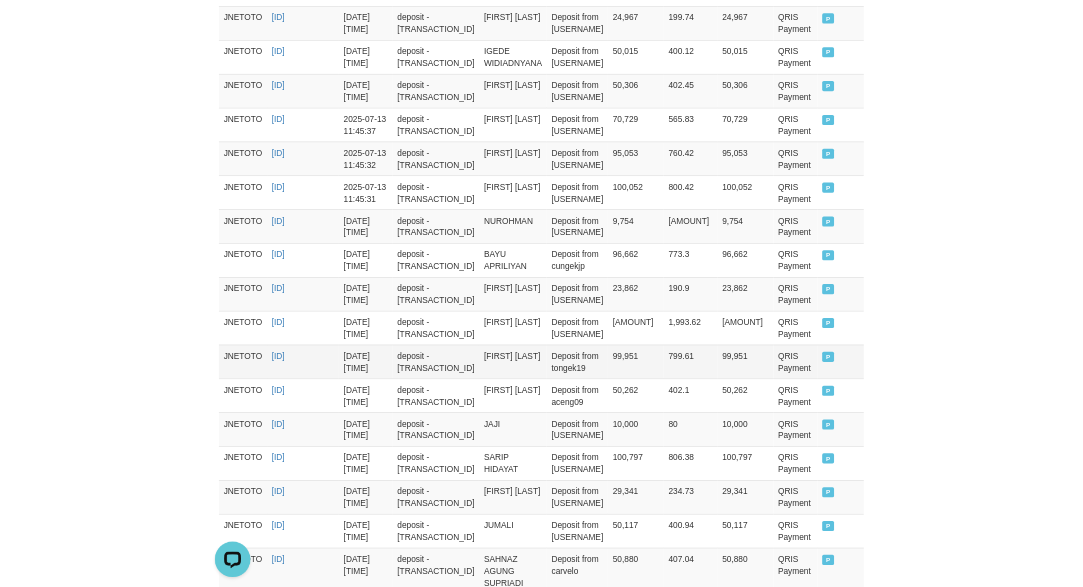 scroll, scrollTop: 1456, scrollLeft: 0, axis: vertical 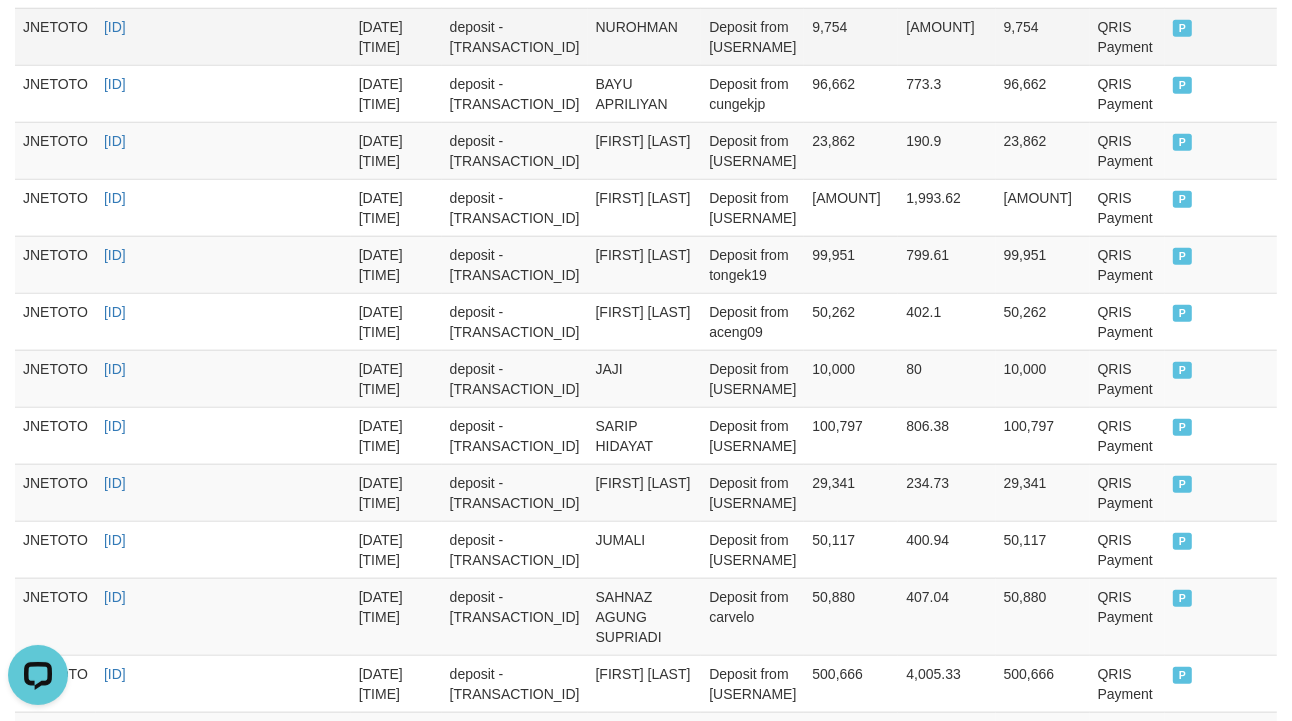 click on "[AMOUNT]" at bounding box center (946, 36) 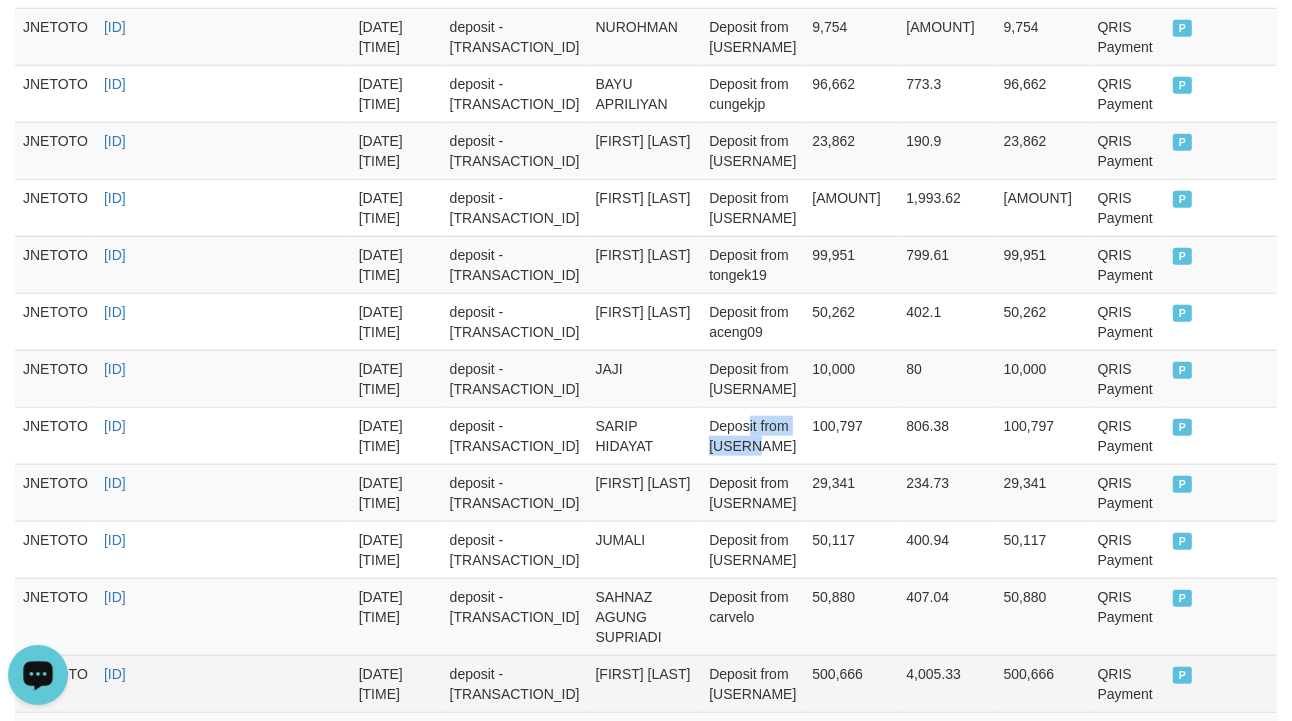 drag, startPoint x: 732, startPoint y: 436, endPoint x: 587, endPoint y: 688, distance: 290.7387 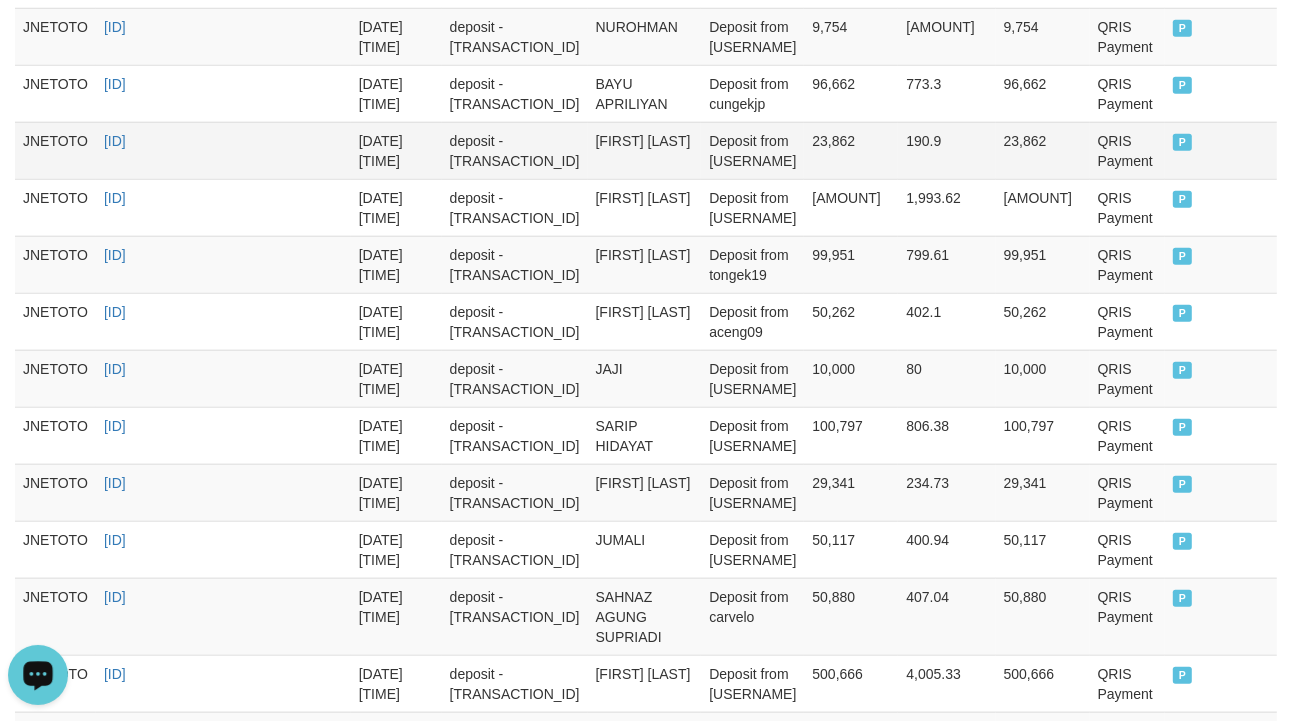 click on "[USERNAME] [ID] [DATE] [TIME] deposit - [TRANSACTION_ID] [FIRST] [LAST] Deposit from [USERNAME] [AMOUNT] [AMOUNT] [AMOUNT] QRIS Payment P   [USERNAME] [ID] [DATE] [TIME] deposit - [TRANSACTION_ID] [LAST] Deposit from [USERNAME] [AMOUNT] [AMOUNT] [AMOUNT] QRIS Payment P   [USERNAME] [ID] [DATE] [TIME] deposit - [TRANSACTION_ID] [FIRST] [LAST] Deposit from [USERNAME] [AMOUNT] [AMOUNT] [AMOUNT] QRIS Payment P   [USERNAME] [ID] [DATE] [TIME] deposit - [TRANSACTION_ID] [FIRST] [LAST] Deposit from [USERNAME] [AMOUNT] [AMOUNT] [AMOUNT] QRIS Payment P   [USERNAME] [ID] [DATE] [TIME] deposit - [TRANSACTION_ID] [FIRST] [LAST] Deposit from [USERNAME] [AMOUNT] [AMOUNT] [AMOUNT] QRIS Payment P   [USERNAME] [ID] [DATE] [TIME] deposit - [TRANSACTION_ID] [FIRST] [LAST] Deposit from [USERNAME] [AMOUNT] [AMOUNT] [AMOUNT] QRIS Payment P   [USERNAME] [ID] [DATE] [TIME] deposit - [TRANSACTION_ID] [FIRST] [LAST] Deposit from [USERNAME] [AMOUNT] [AMOUNT] [AMOUNT] QRIS Payment P   [USERNAME] [ID] [DATE] [TIME] deposit - [TRANSACTION_ID] [FIRST] [LAST] Deposit from [USERNAME] [AMOUNT] [AMOUNT] [AMOUNT] QRIS Payment P   [USERNAME] [ID] [DATE] [TIME] deposit - [TRANSACTION_ID] [FIRST] [LAST] [AMOUNT] P   P" at bounding box center [646, 47] 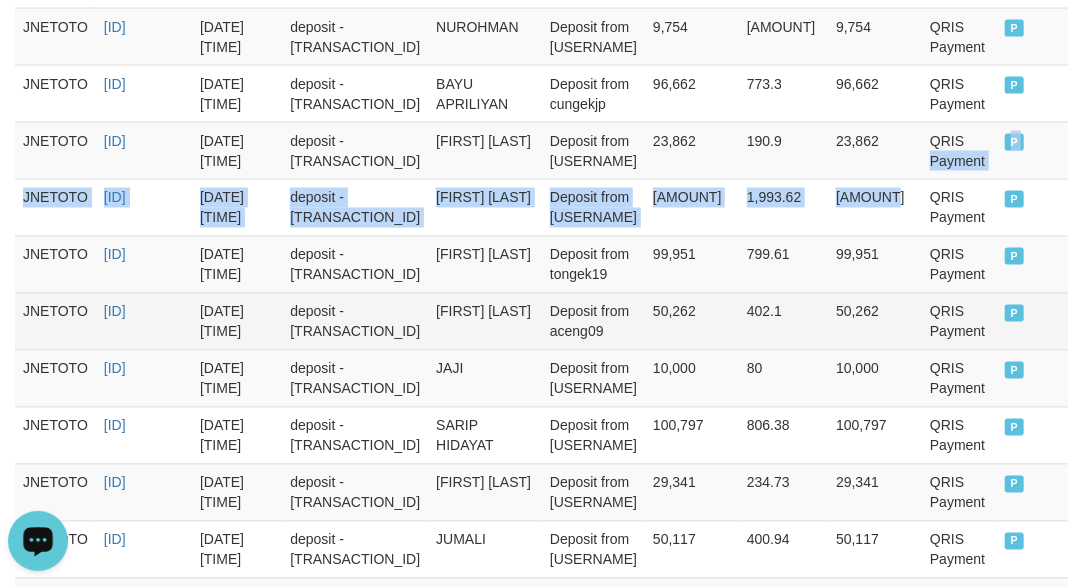 scroll, scrollTop: 1567, scrollLeft: 0, axis: vertical 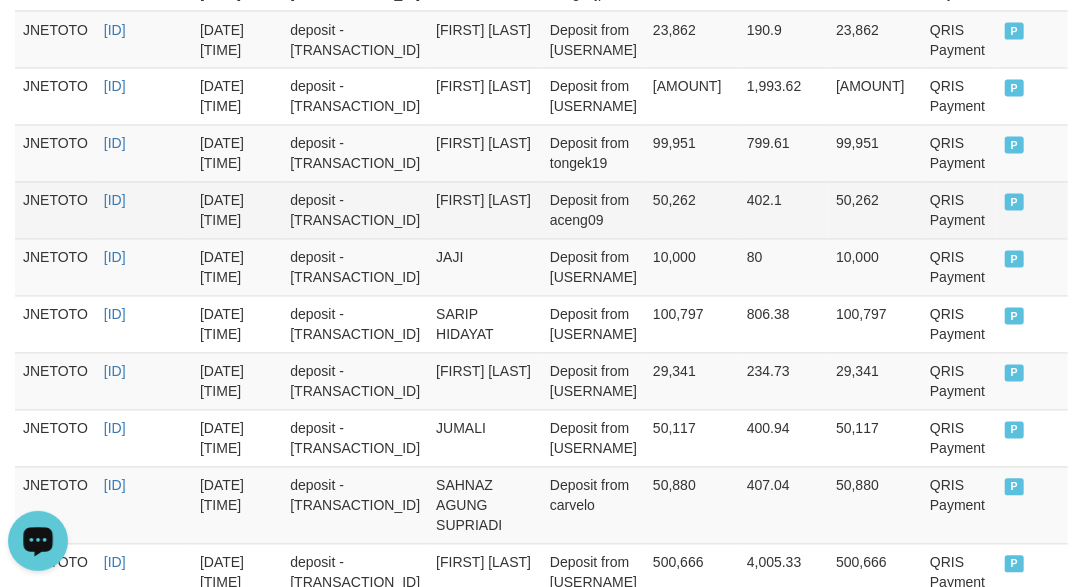 click on "[DATE] [TIME]" at bounding box center (237, 210) 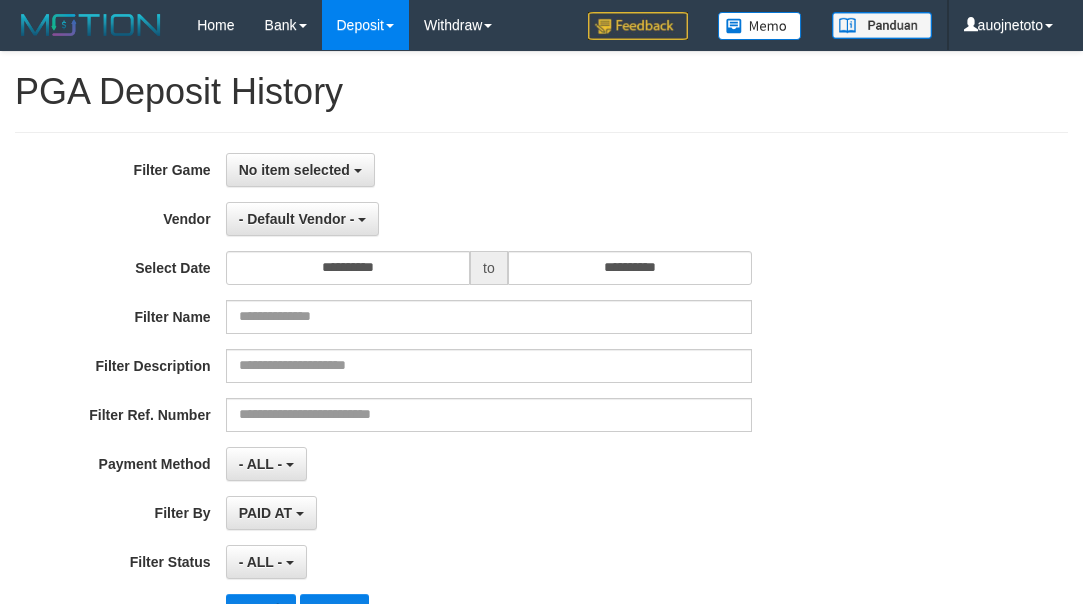 select 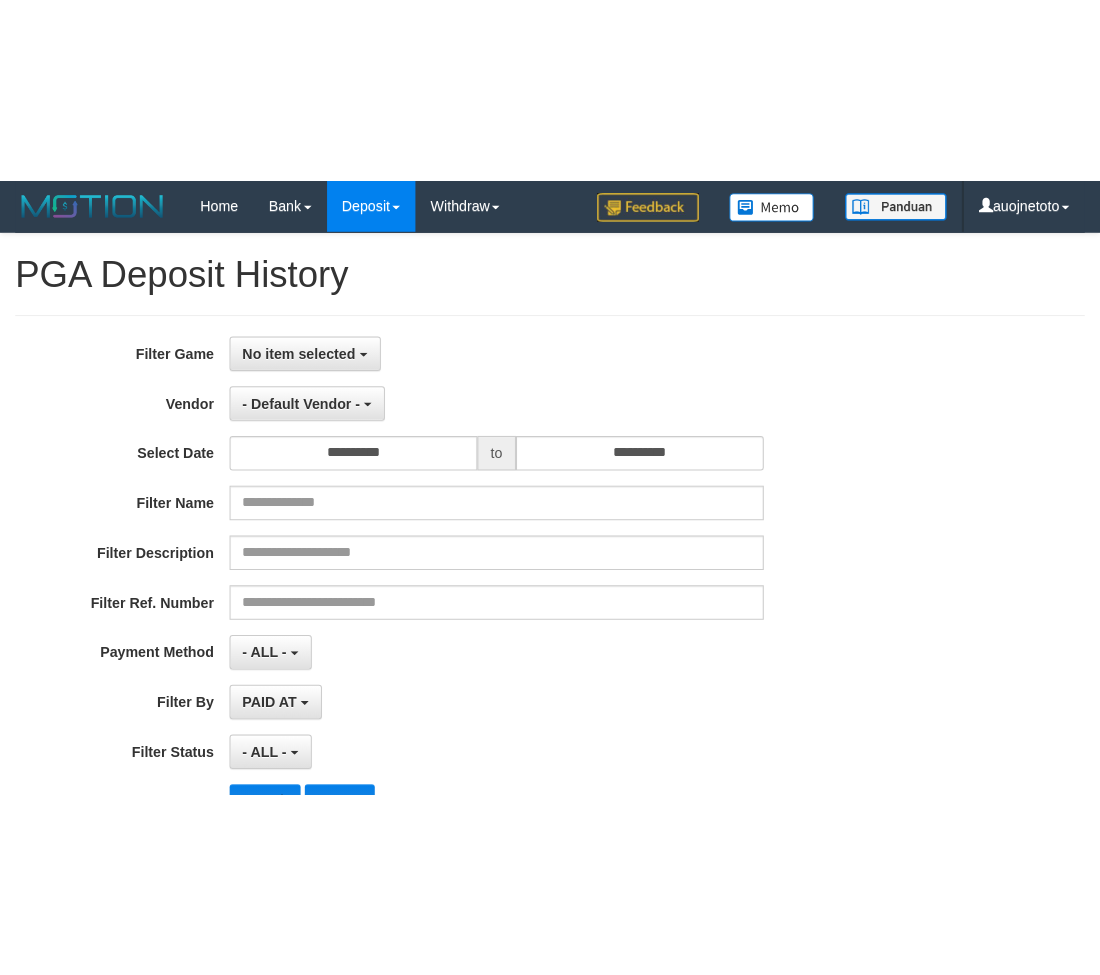scroll, scrollTop: 0, scrollLeft: 0, axis: both 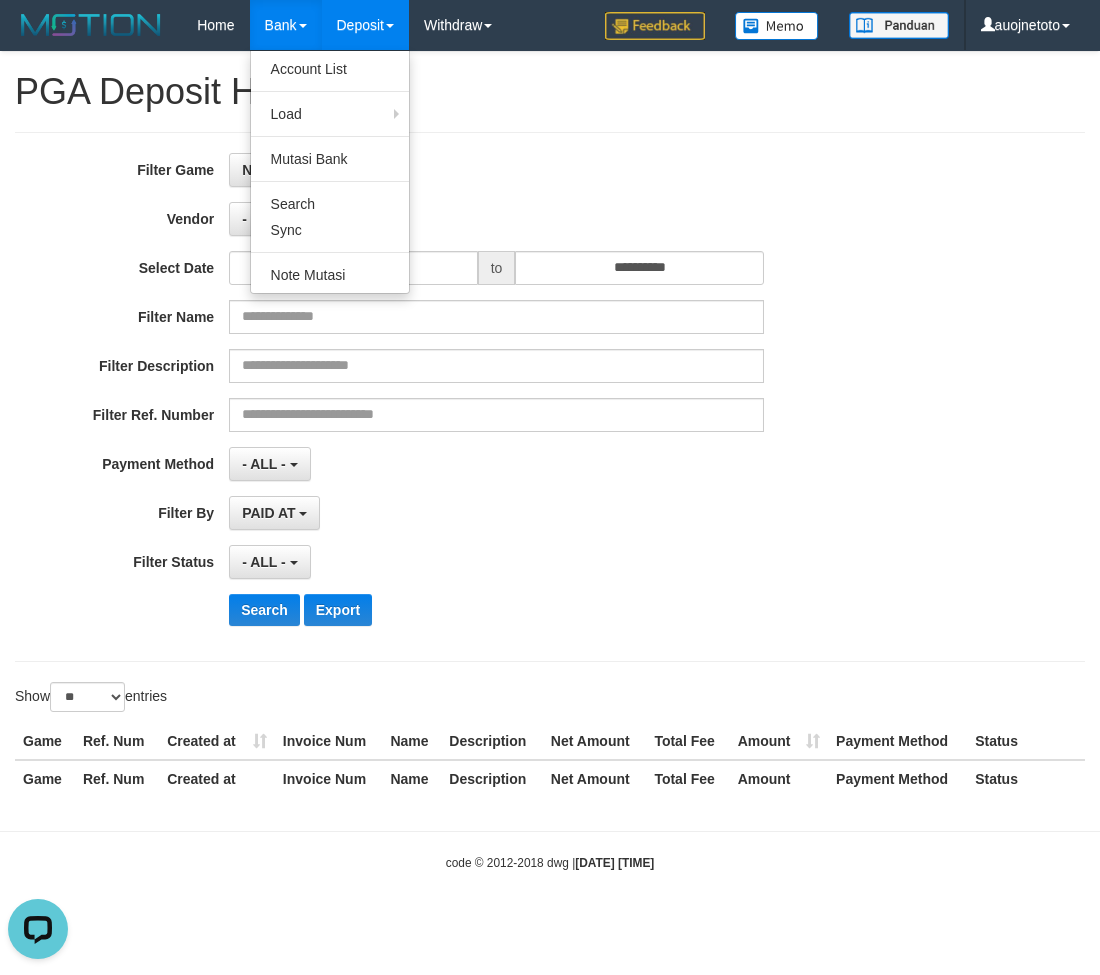 click on "Bank" at bounding box center [286, 25] 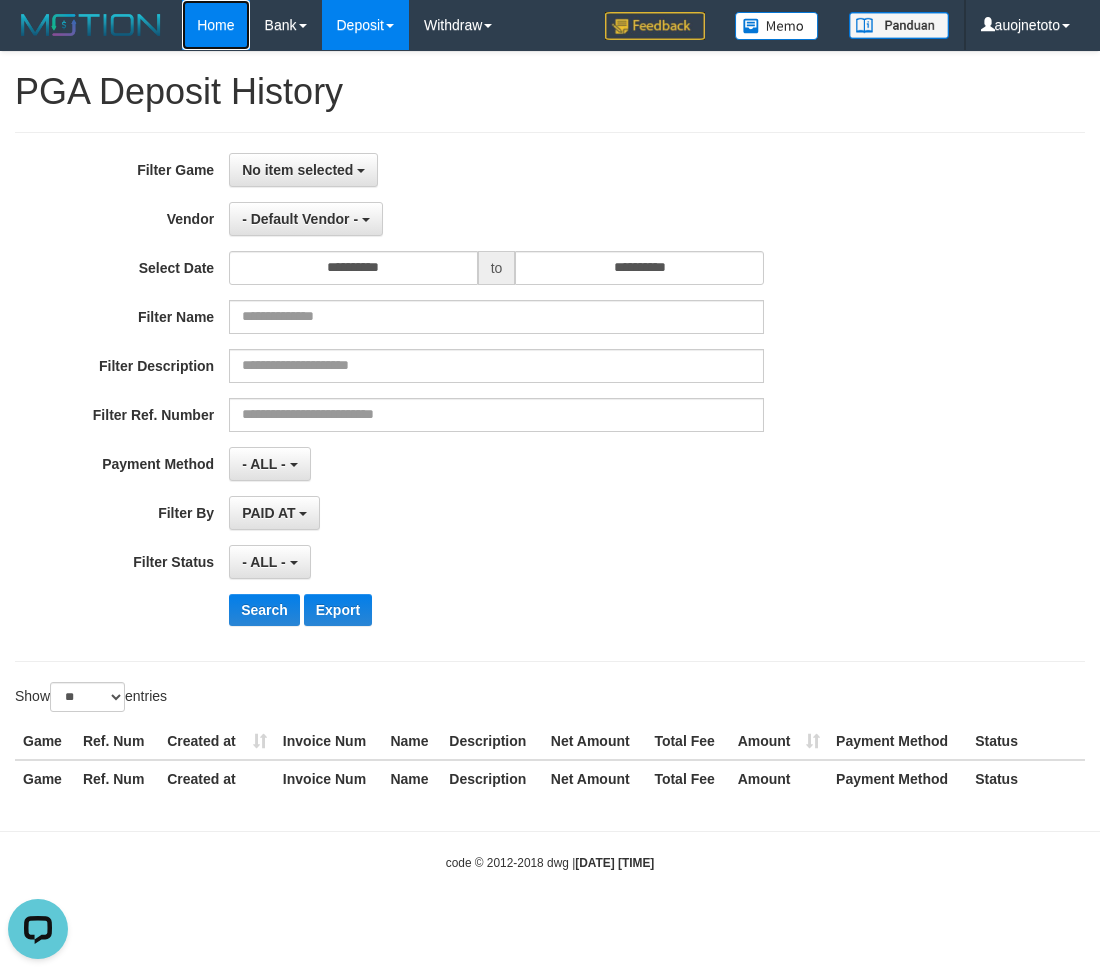 click on "Home" at bounding box center (215, 25) 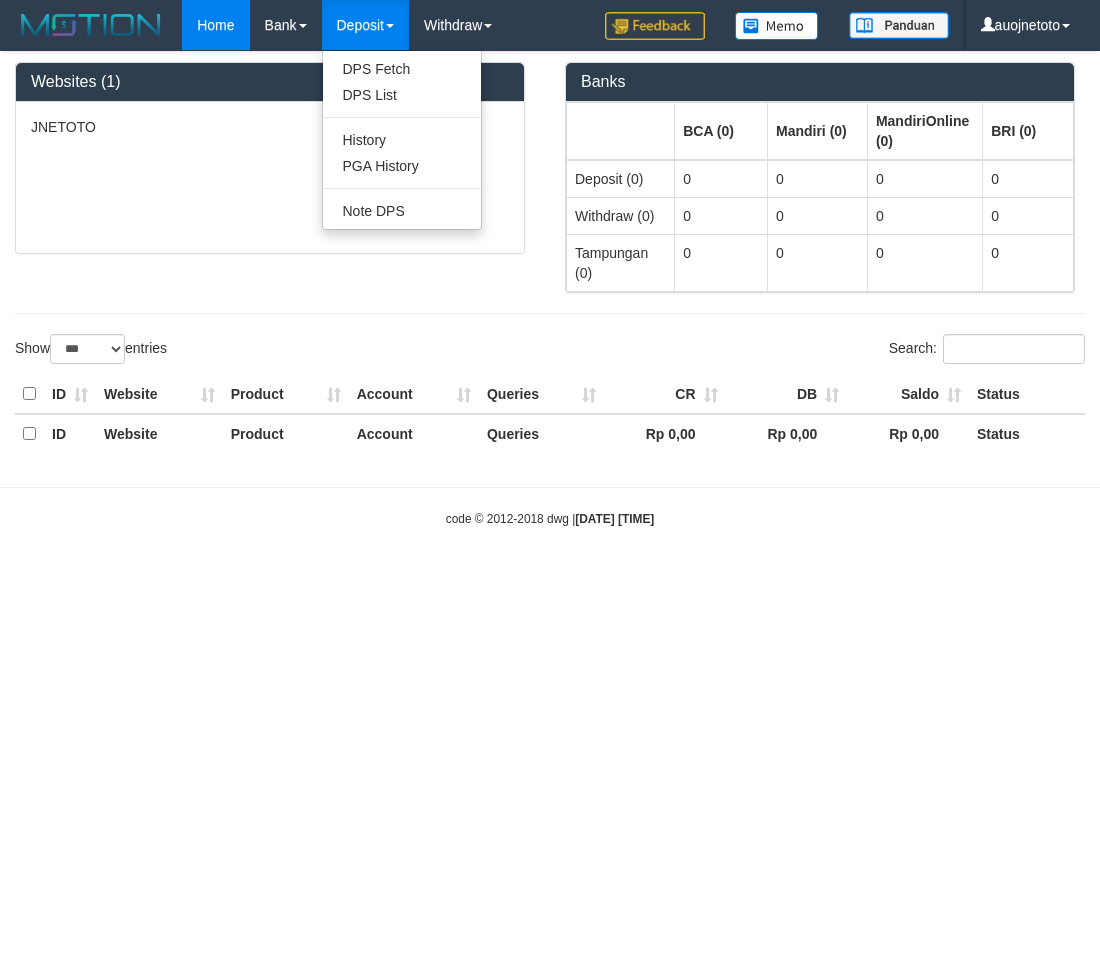 select on "***" 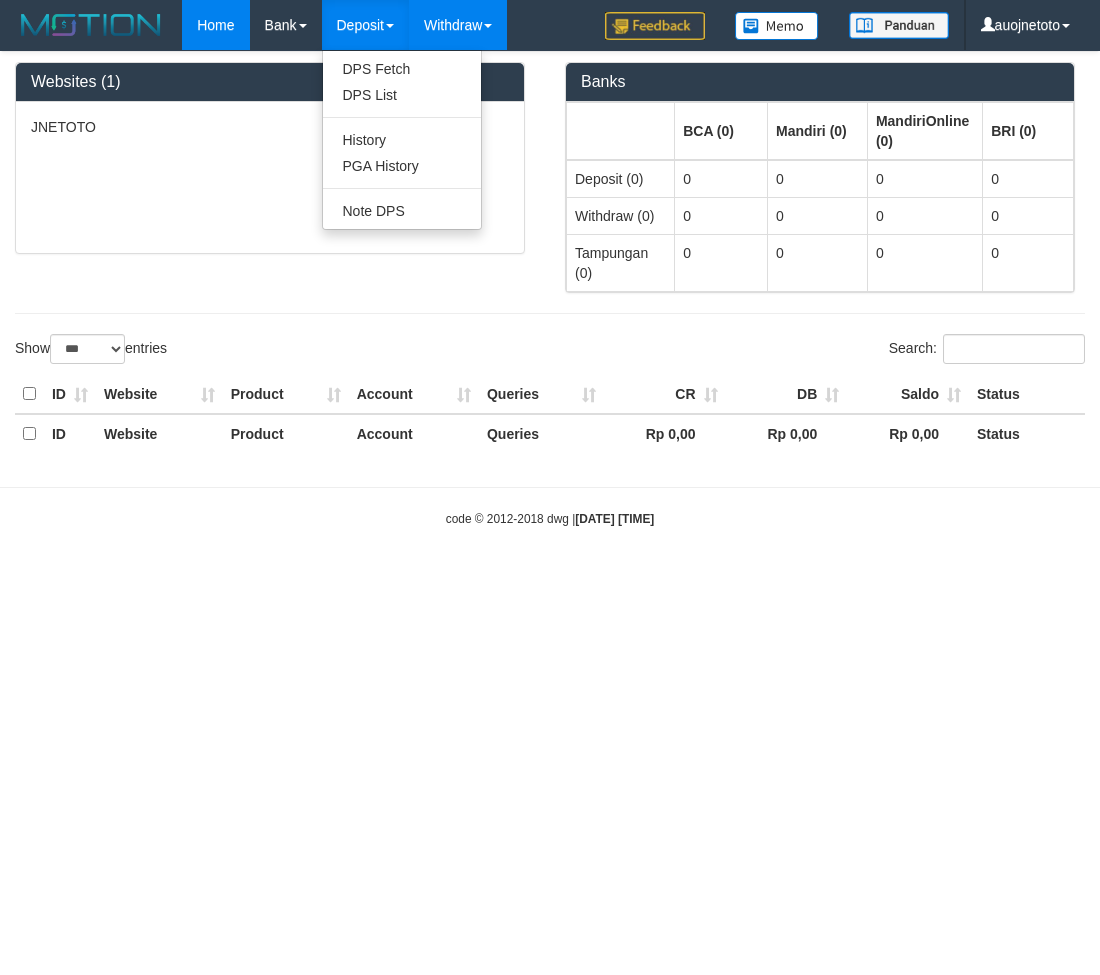 scroll, scrollTop: 0, scrollLeft: 0, axis: both 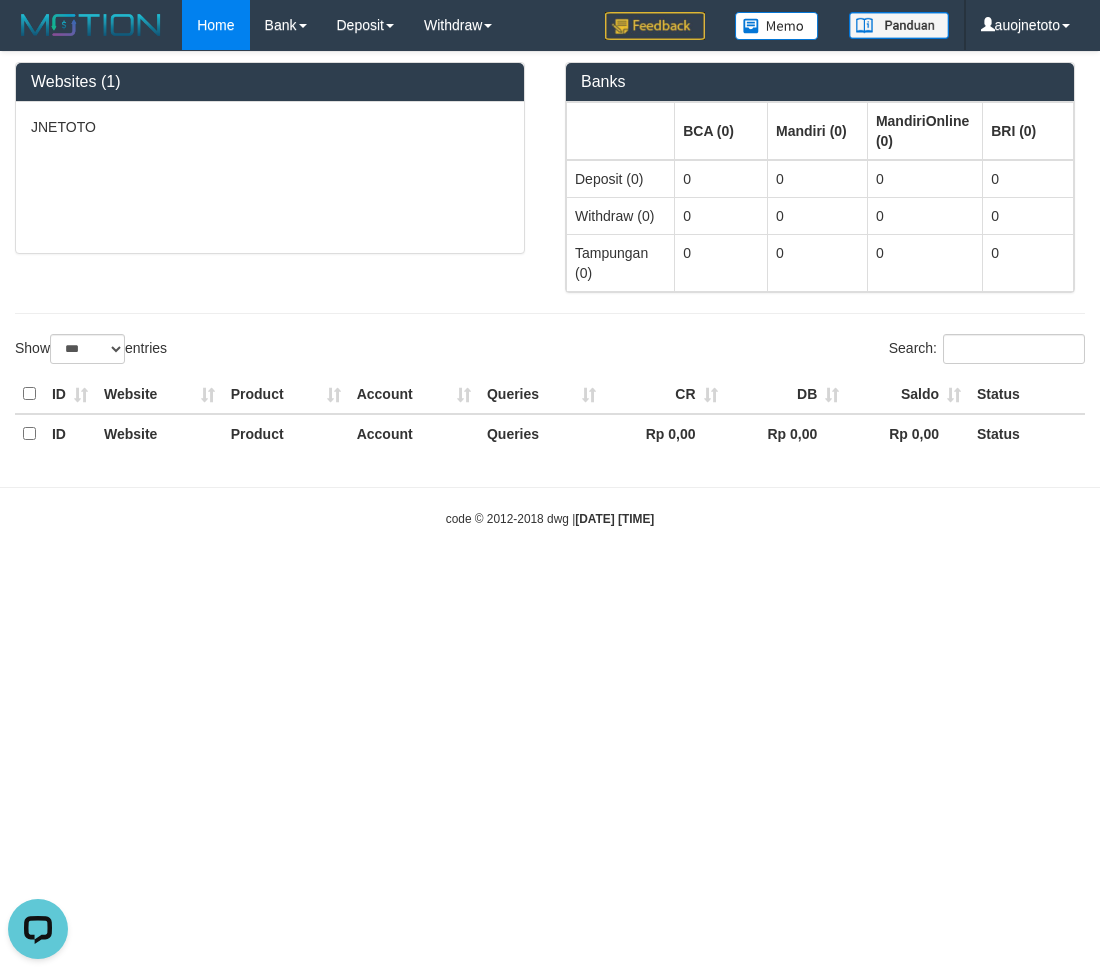 click on "Toggle navigation
Home
Bank
Account List
Load
By Website
Group
[ITOTO]													JNETOTO
Mutasi Bank
Search
Sync
Note Mutasi
Deposit
DPS Fetch
DPS List
History
PGA History
Note DPS" at bounding box center (550, 289) 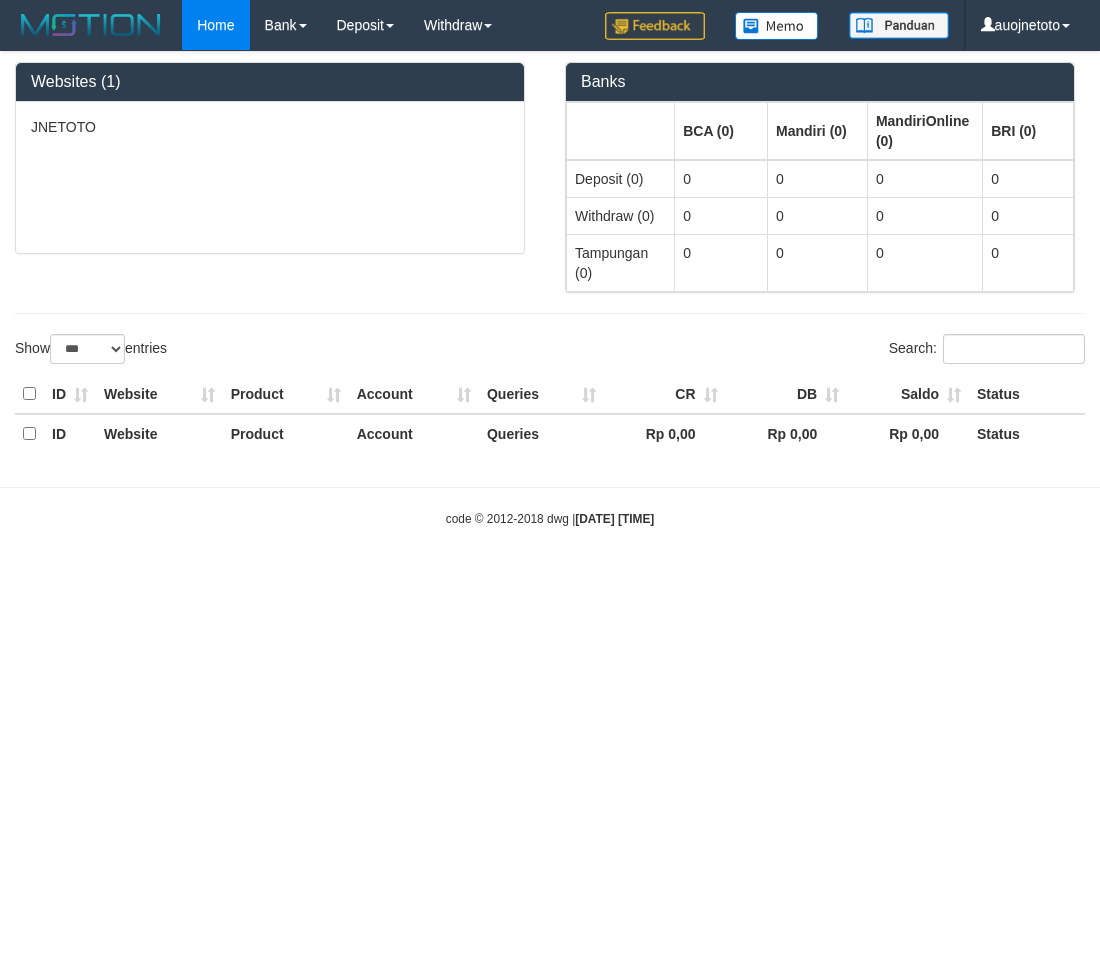 select on "***" 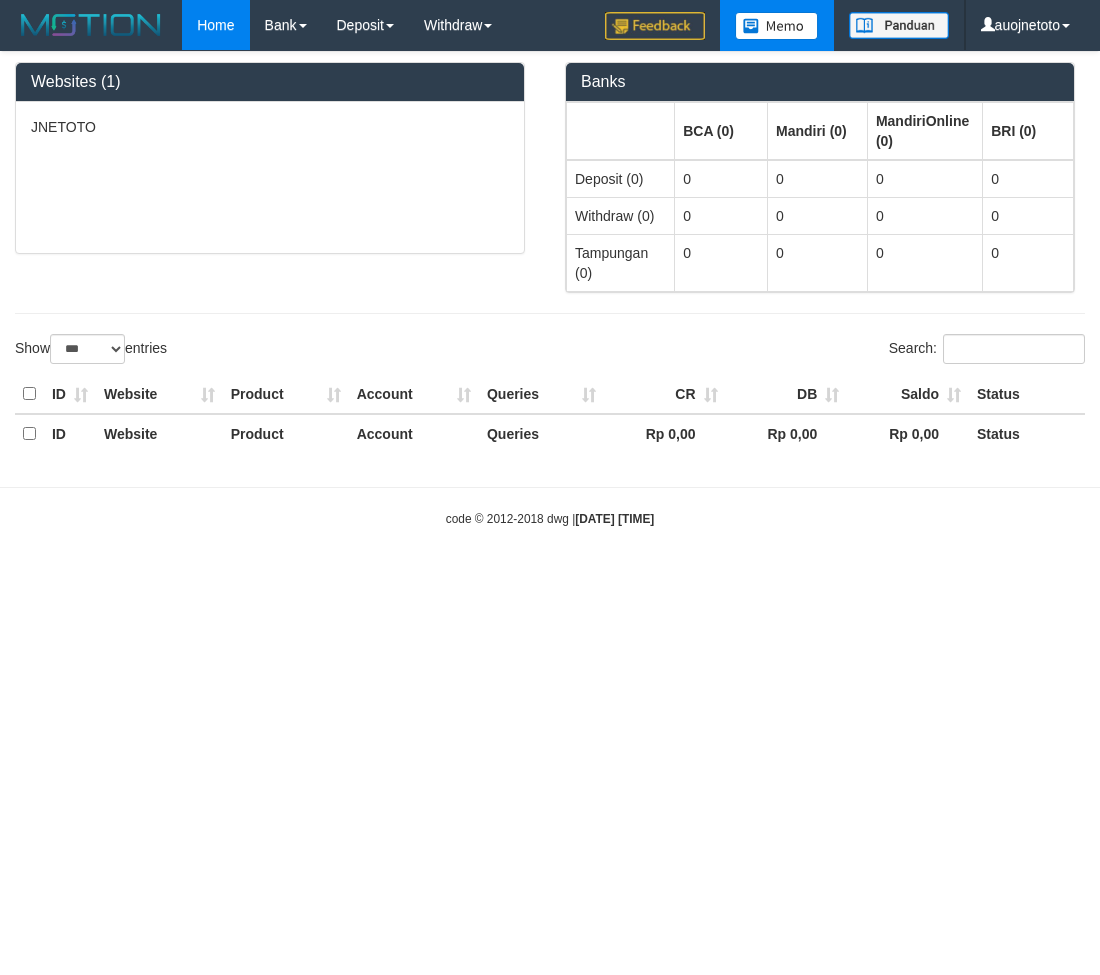 scroll, scrollTop: 0, scrollLeft: 0, axis: both 